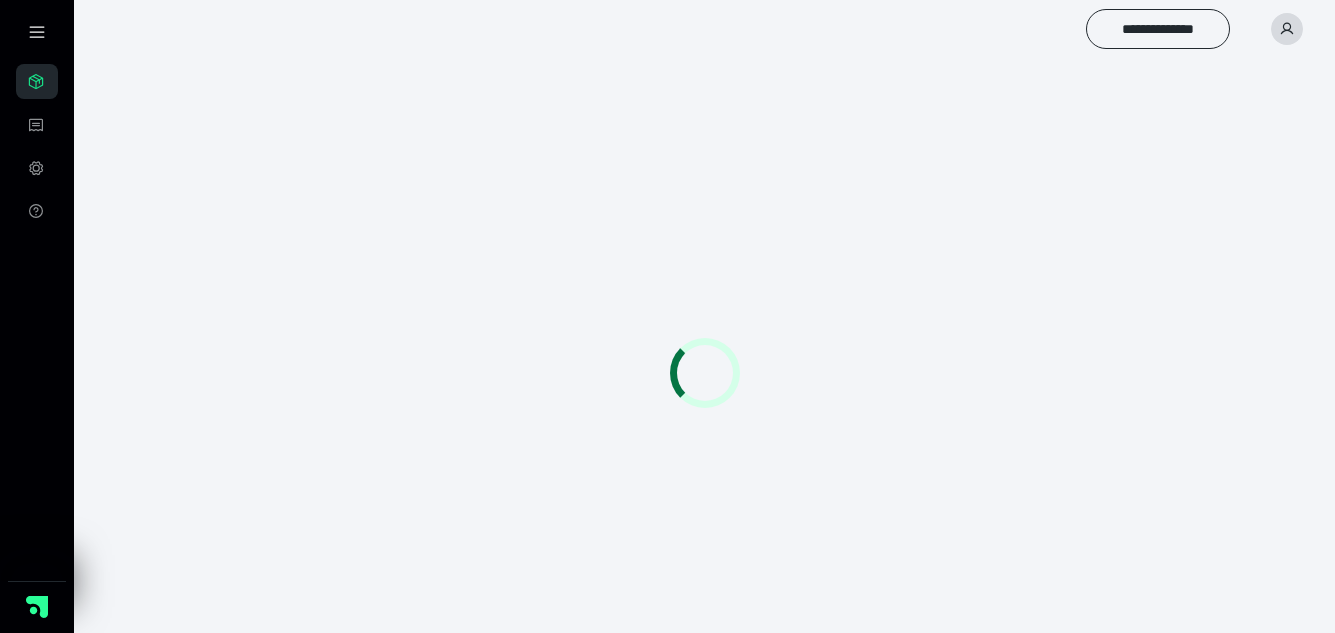 scroll, scrollTop: 0, scrollLeft: 0, axis: both 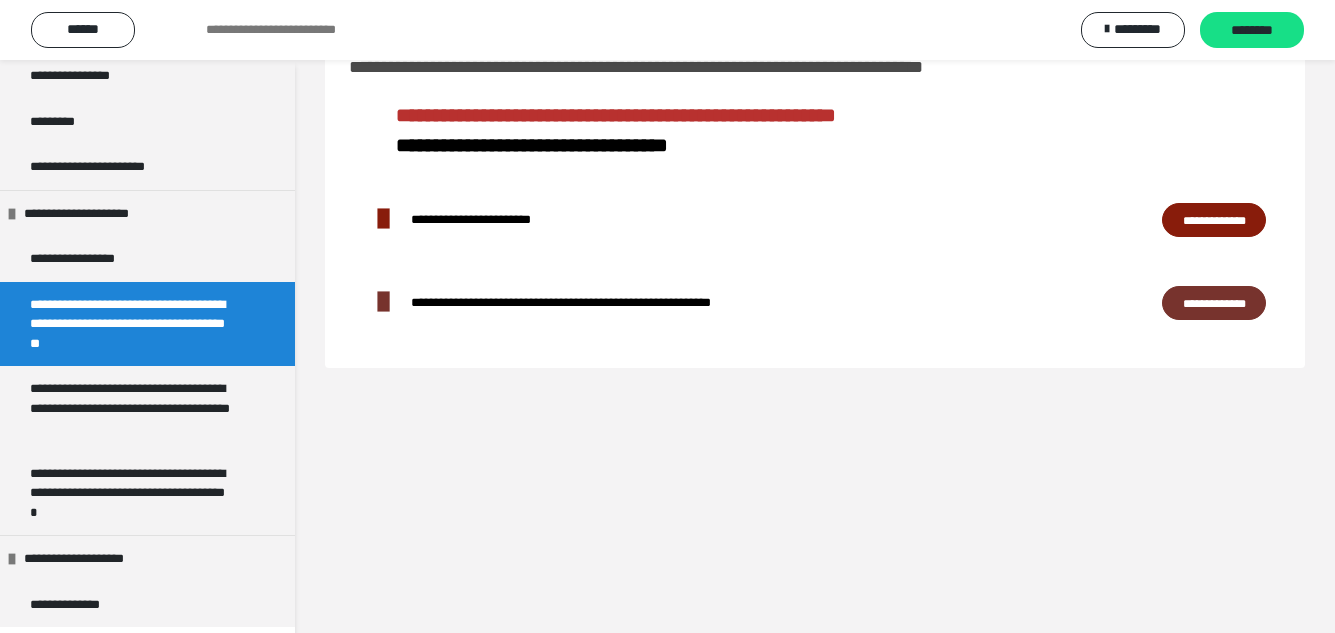 click on "**********" at bounding box center (1214, 220) 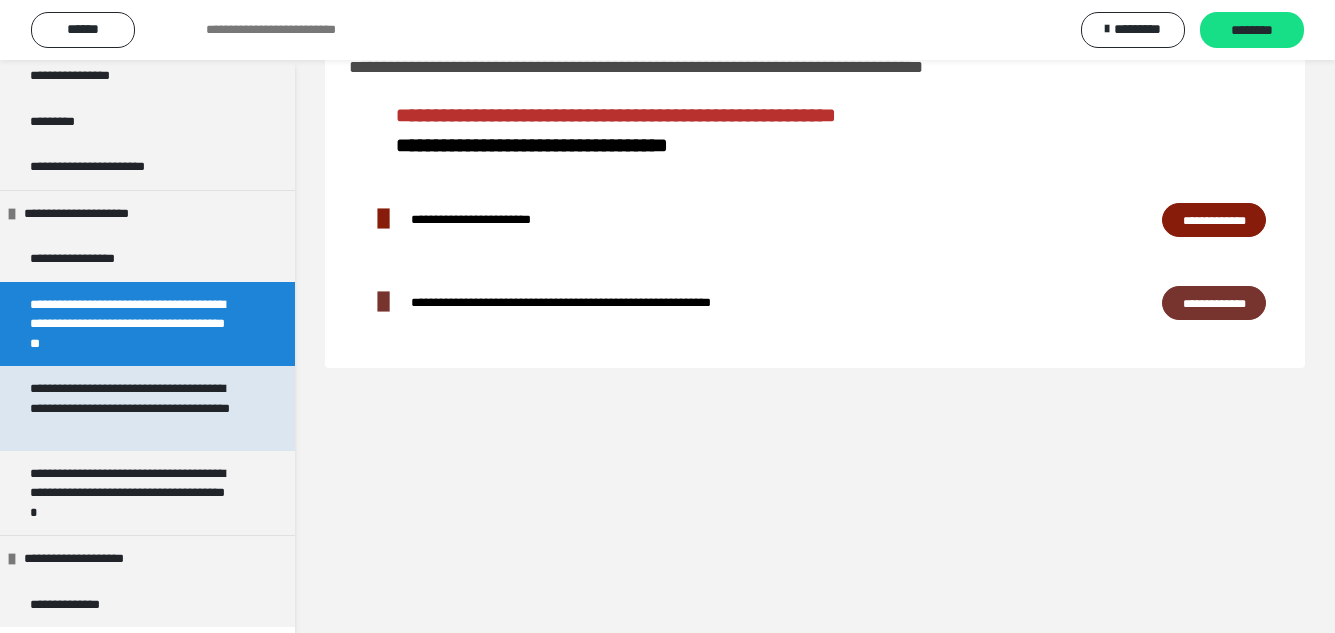 click on "**********" at bounding box center (132, 408) 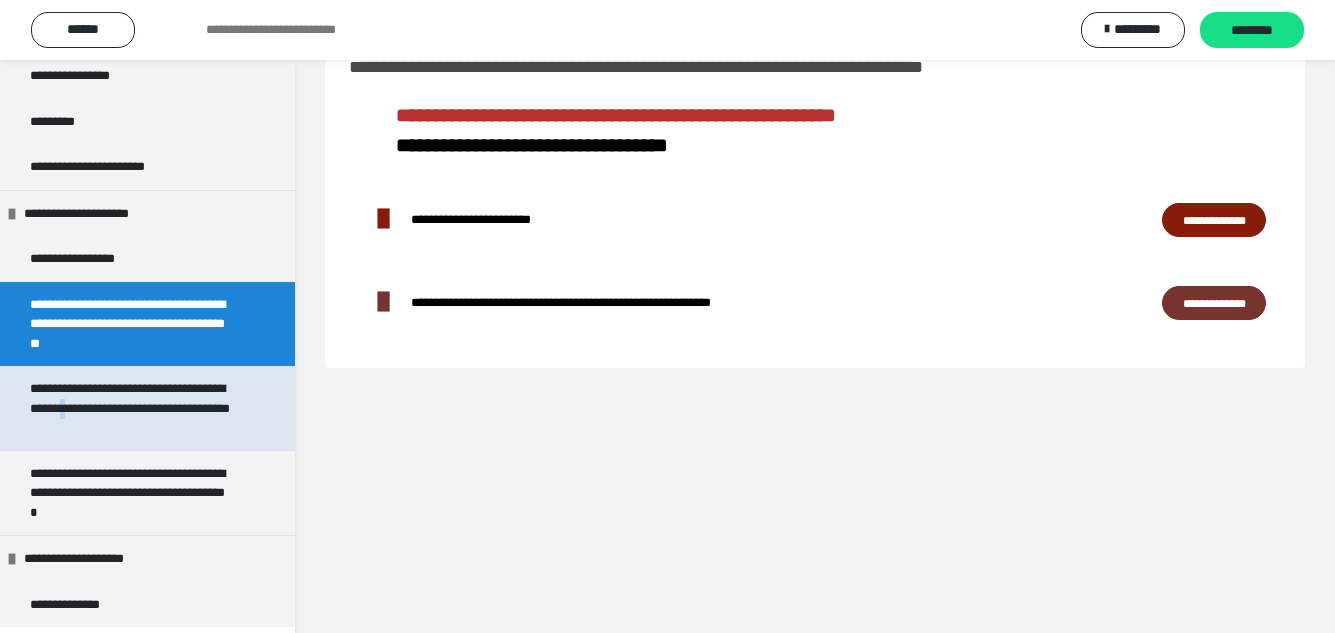 click on "**********" at bounding box center [132, 408] 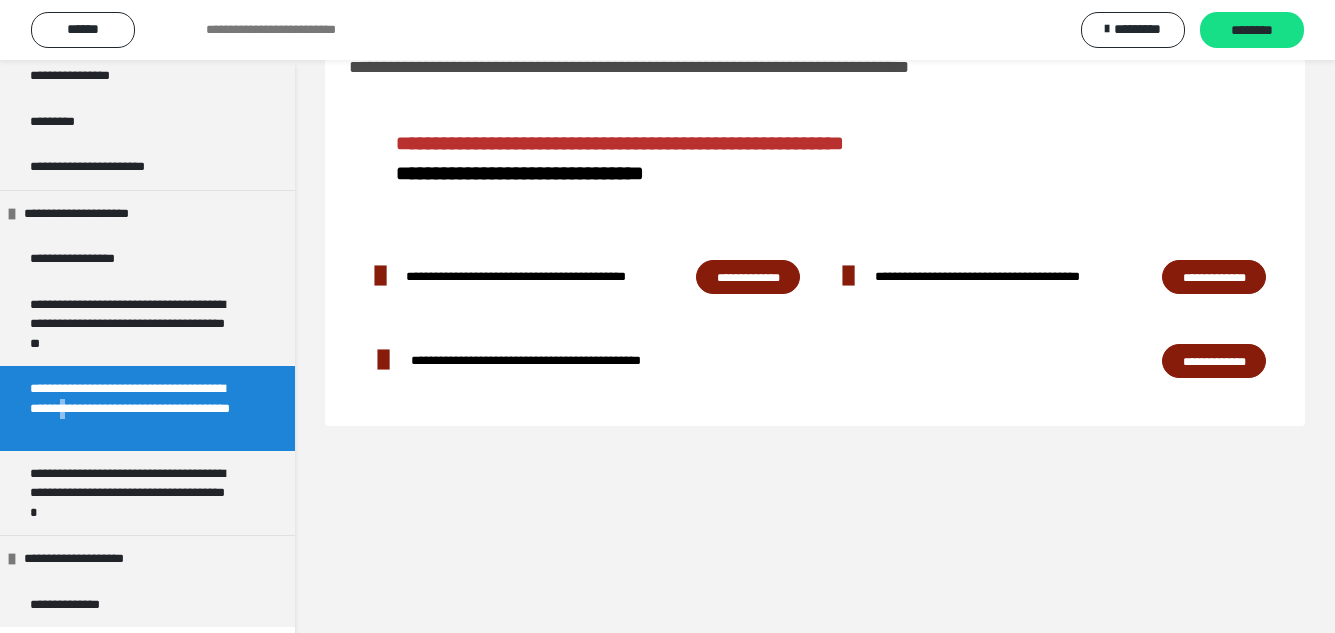 click on "**********" at bounding box center [748, 277] 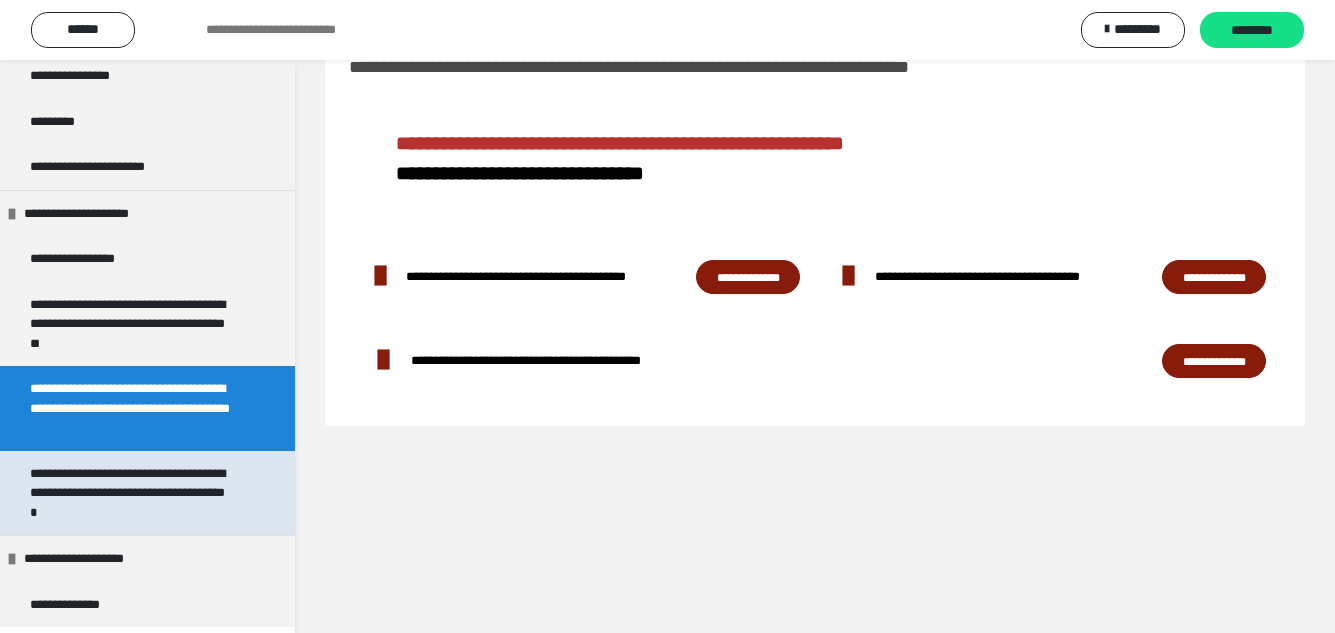 click on "**********" at bounding box center (132, 493) 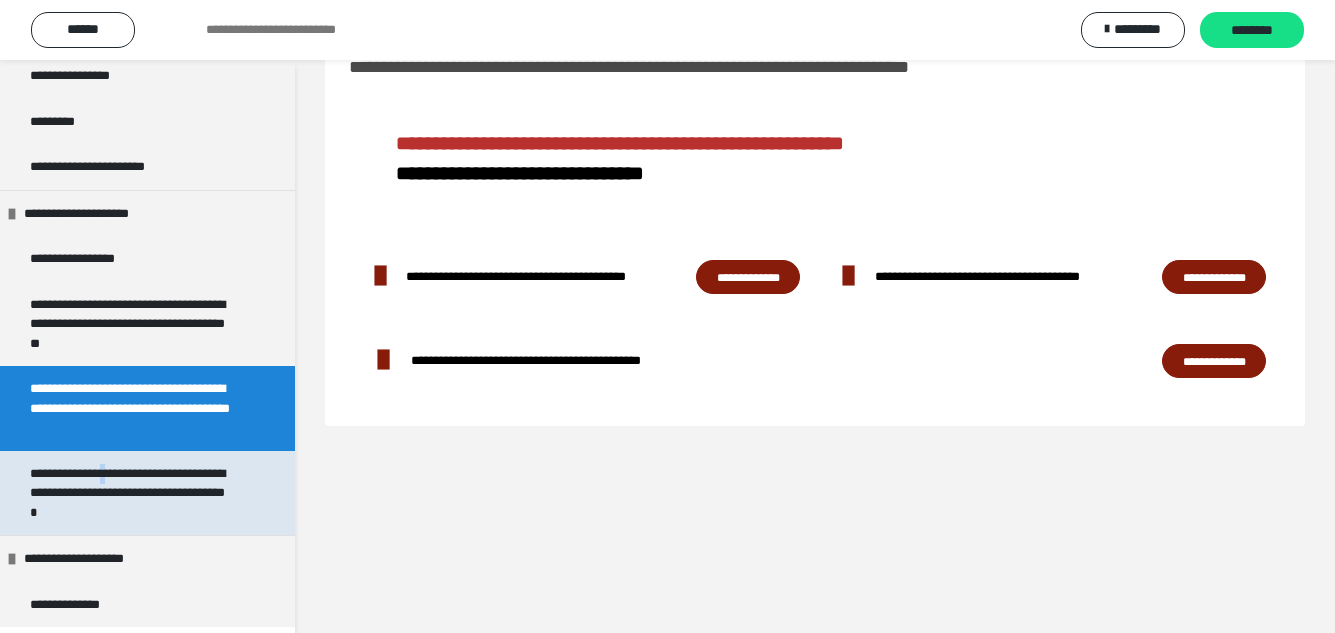click on "**********" at bounding box center [132, 493] 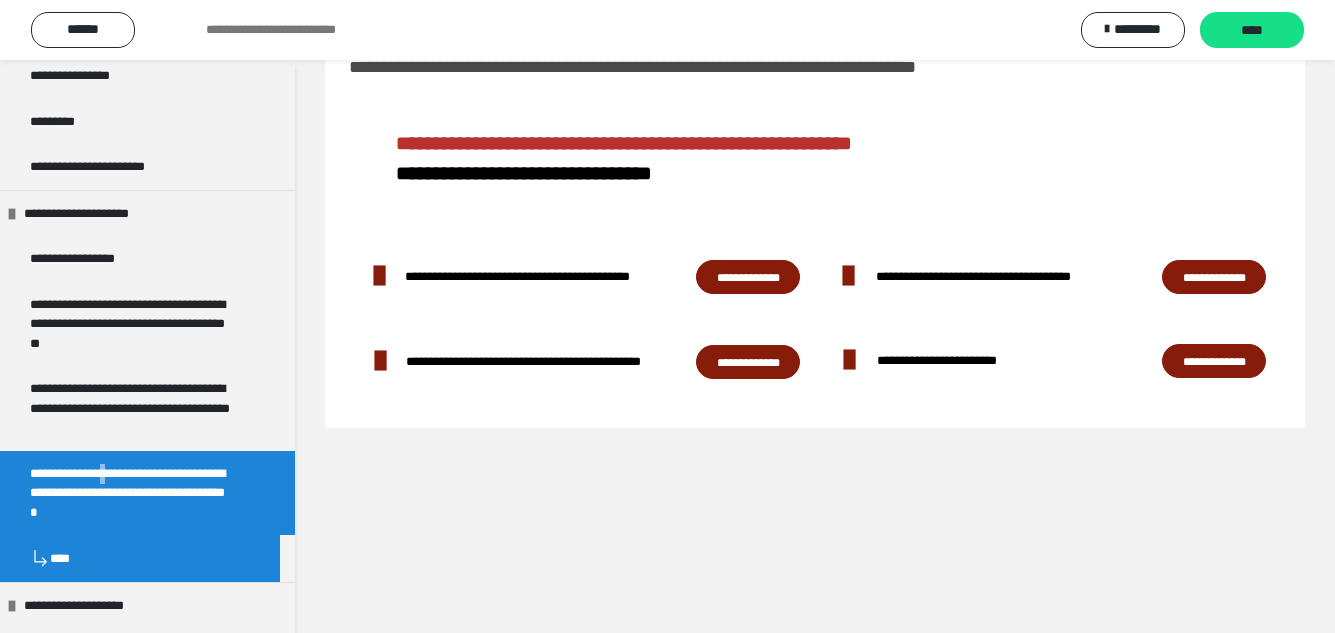 click on "**********" at bounding box center (748, 277) 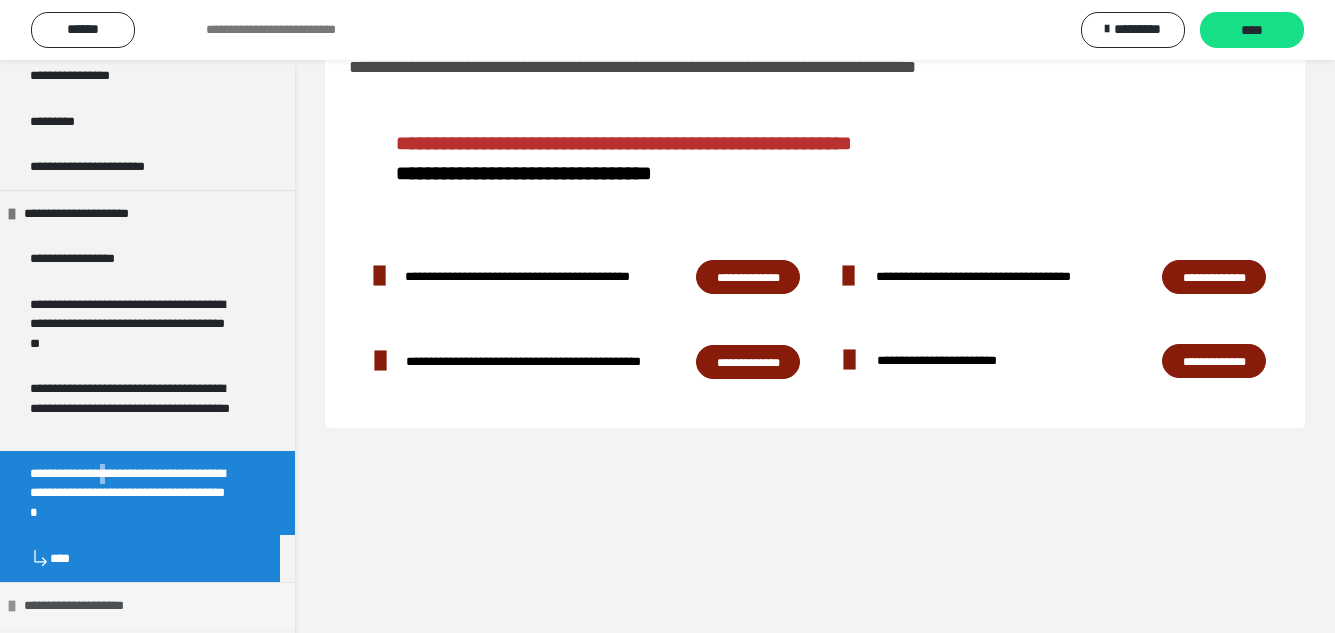 scroll, scrollTop: 1330, scrollLeft: 0, axis: vertical 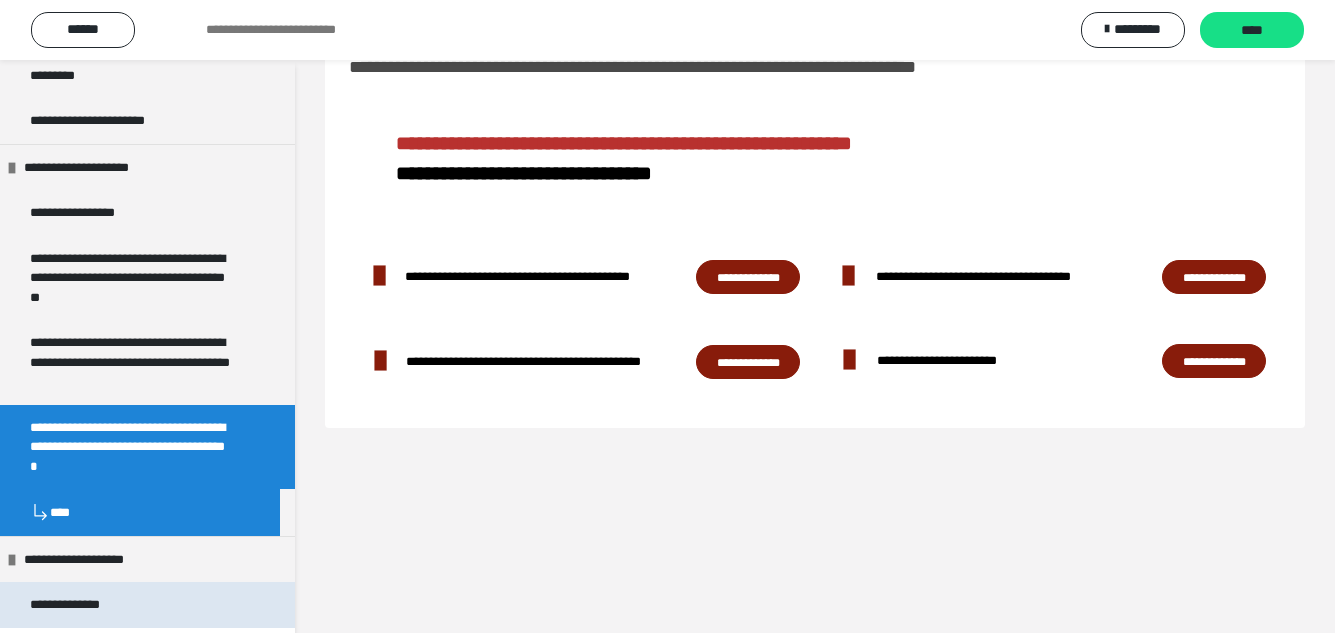 click on "**********" at bounding box center [83, 605] 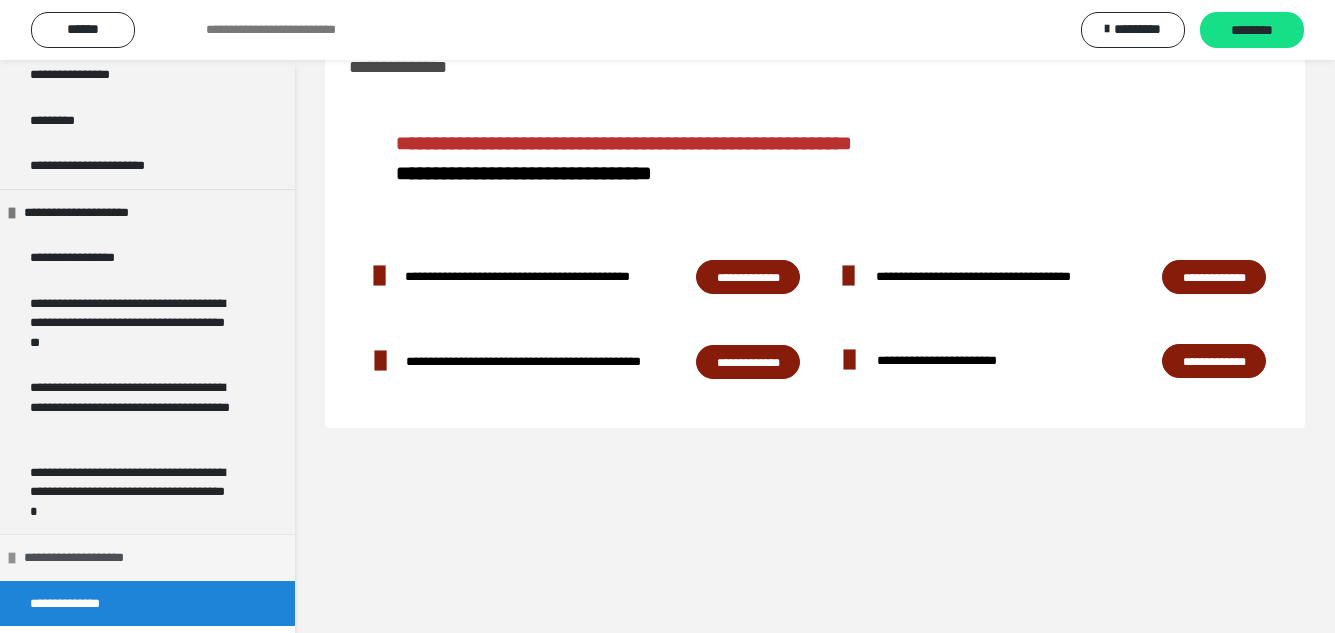 scroll, scrollTop: 1284, scrollLeft: 0, axis: vertical 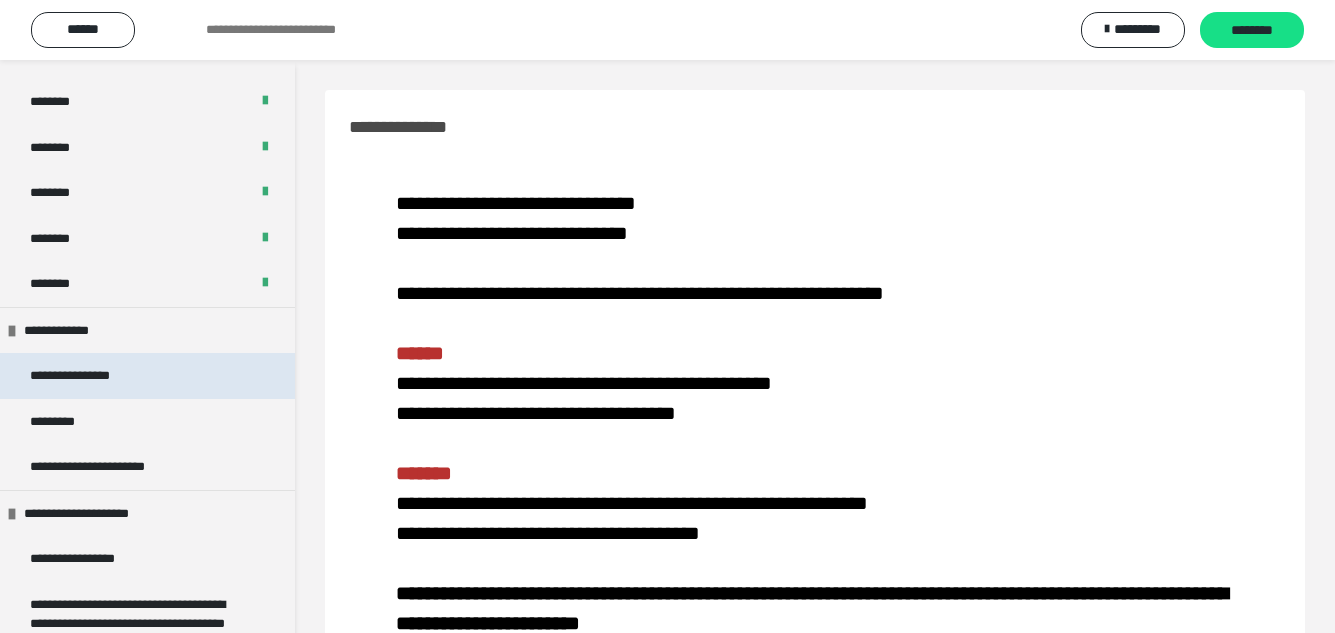 click on "**********" at bounding box center (95, 376) 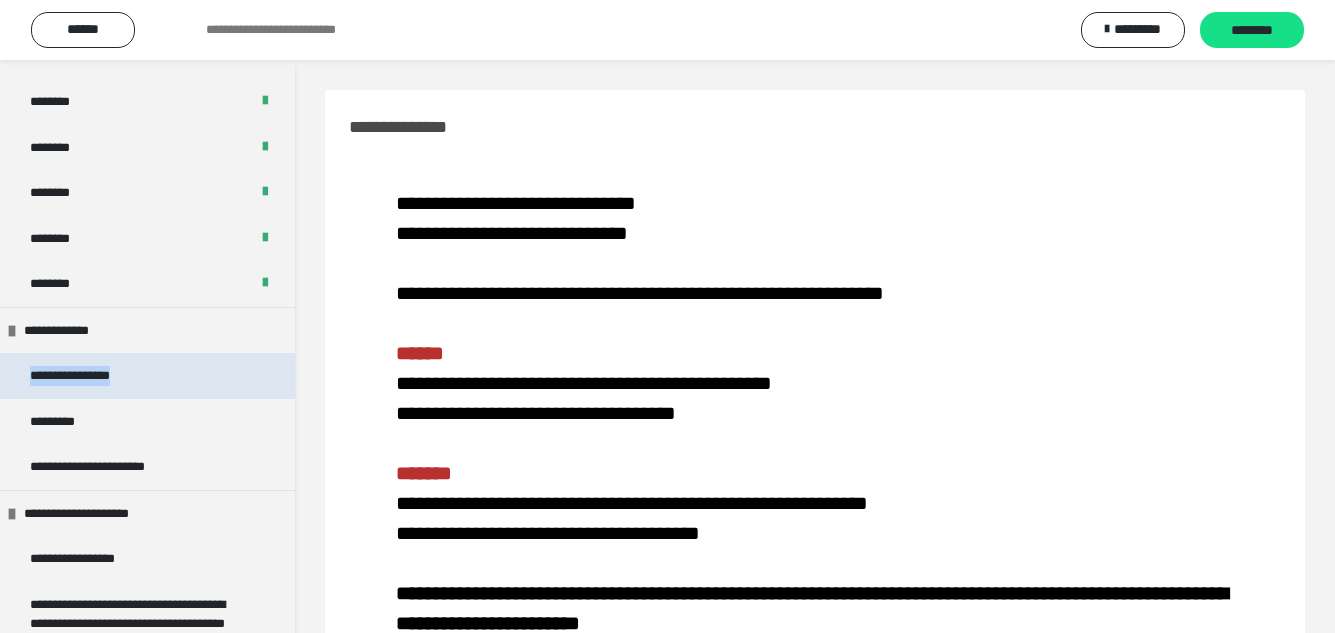 click on "**********" at bounding box center (95, 376) 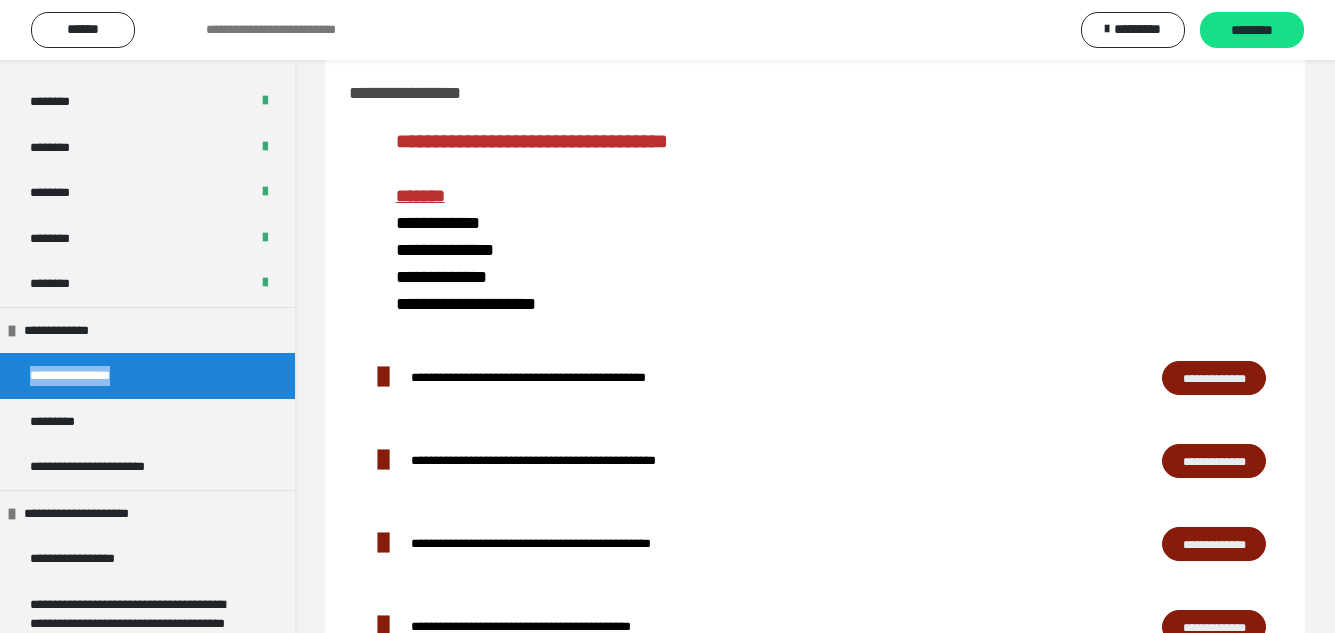 scroll, scrollTop: 0, scrollLeft: 0, axis: both 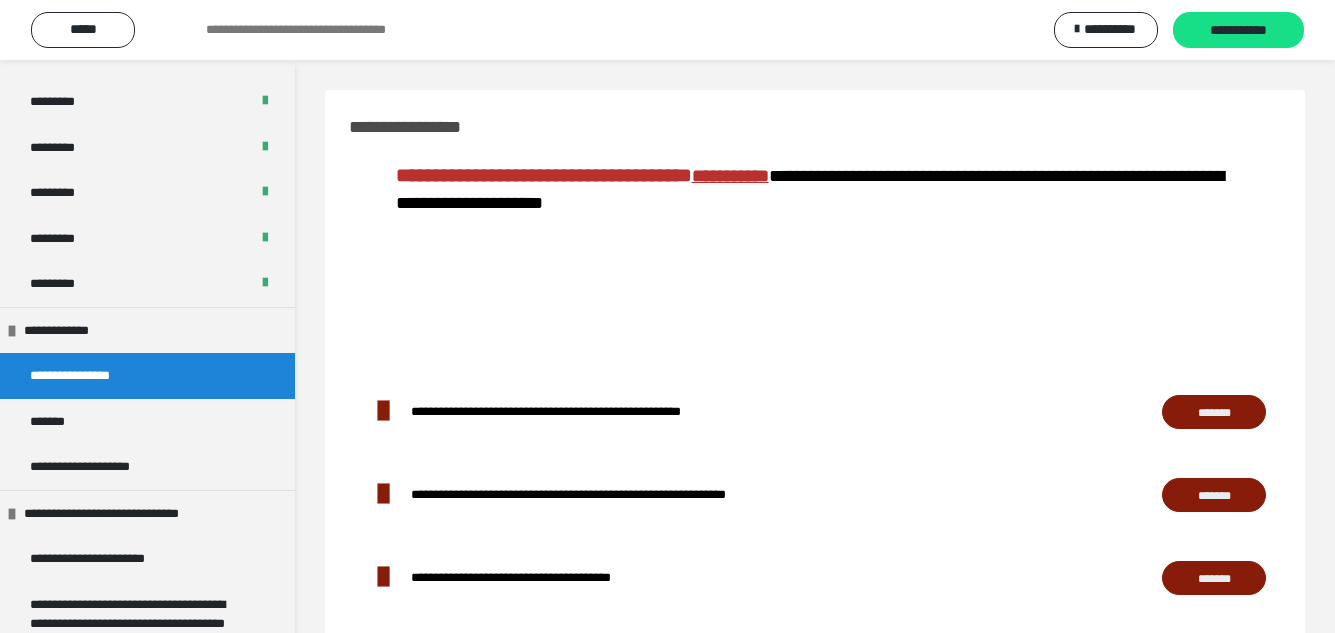 click on "*******" at bounding box center (1214, 413) 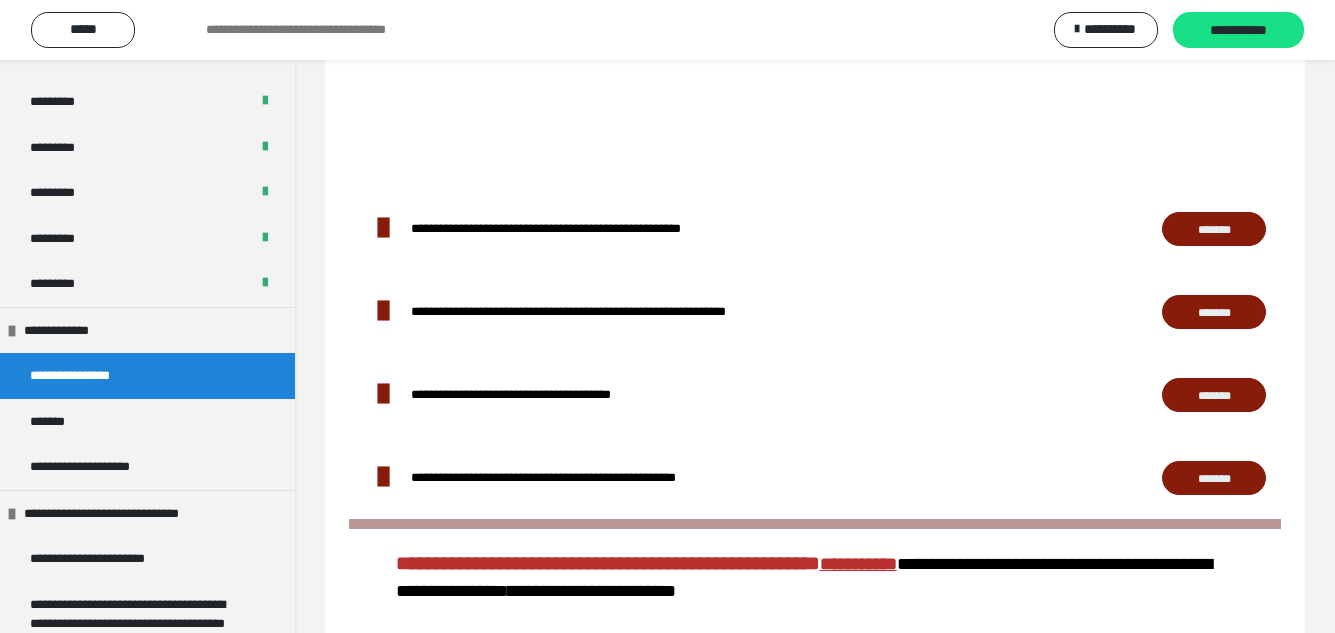 scroll, scrollTop: 200, scrollLeft: 0, axis: vertical 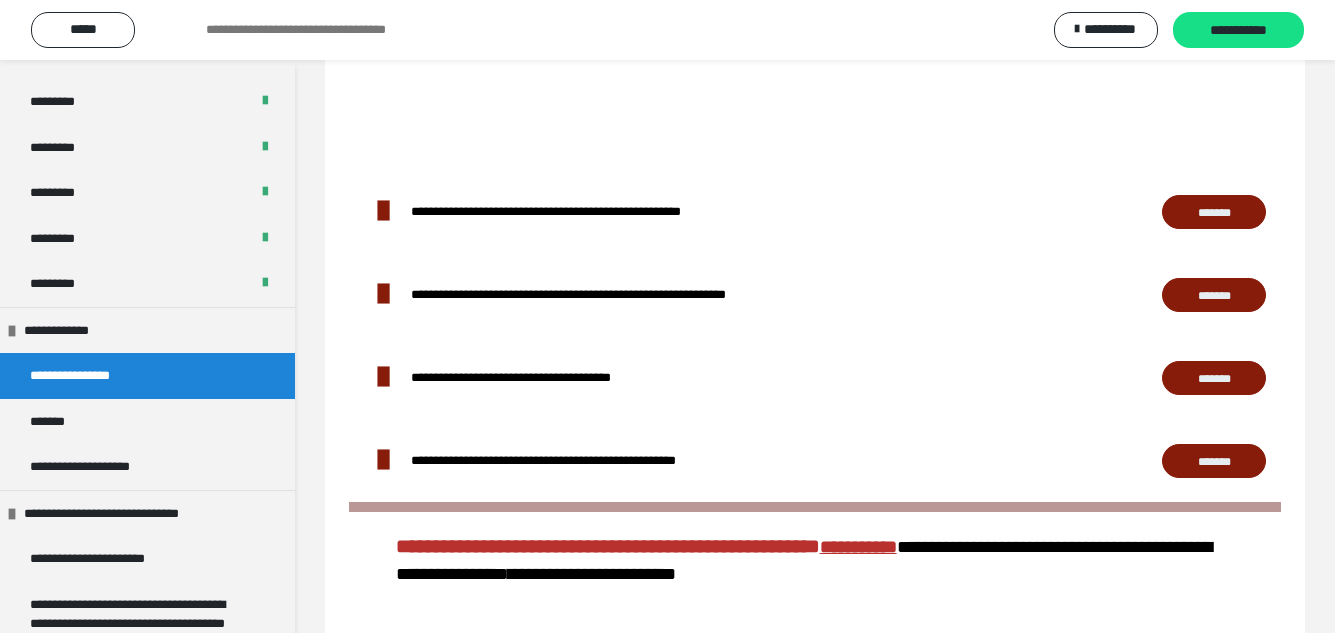 click on "*******" at bounding box center [1214, 379] 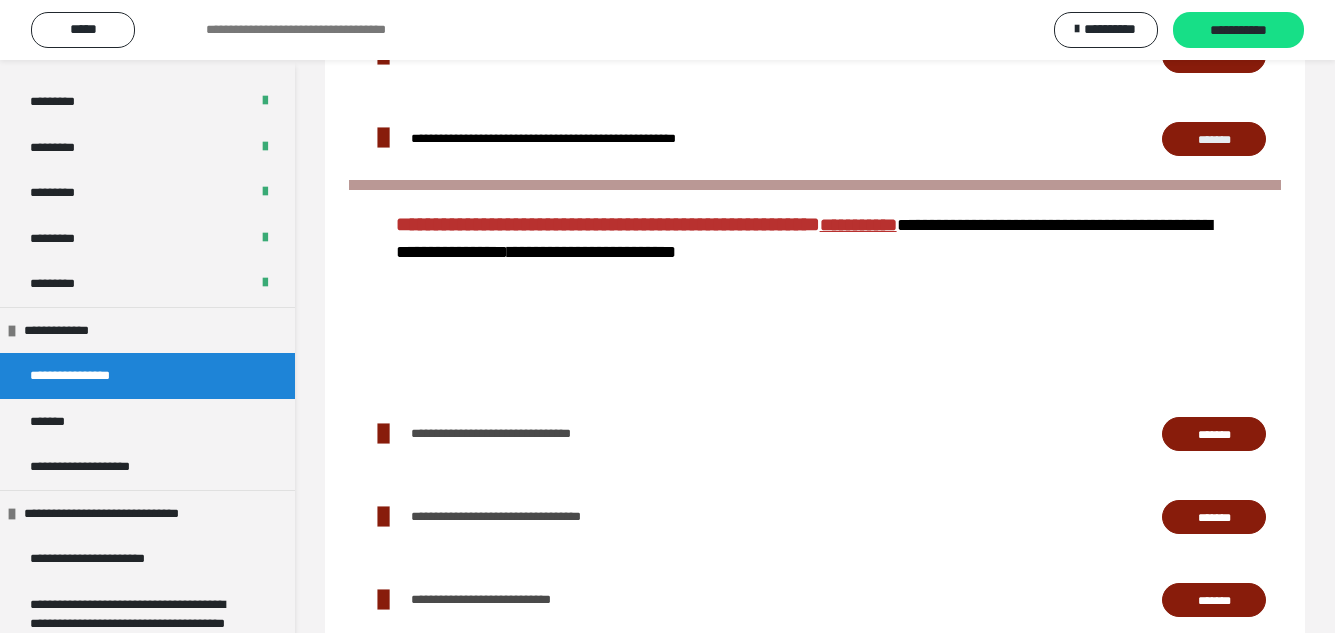 scroll, scrollTop: 595, scrollLeft: 0, axis: vertical 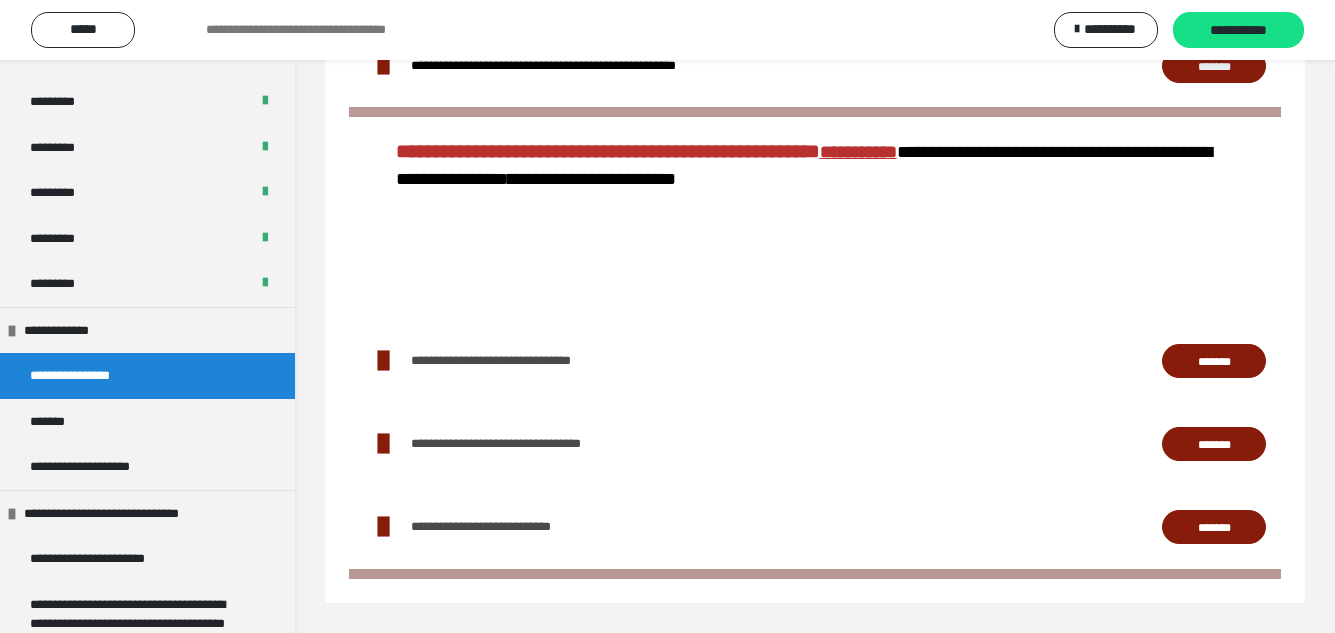 click on "*******" at bounding box center (1214, 362) 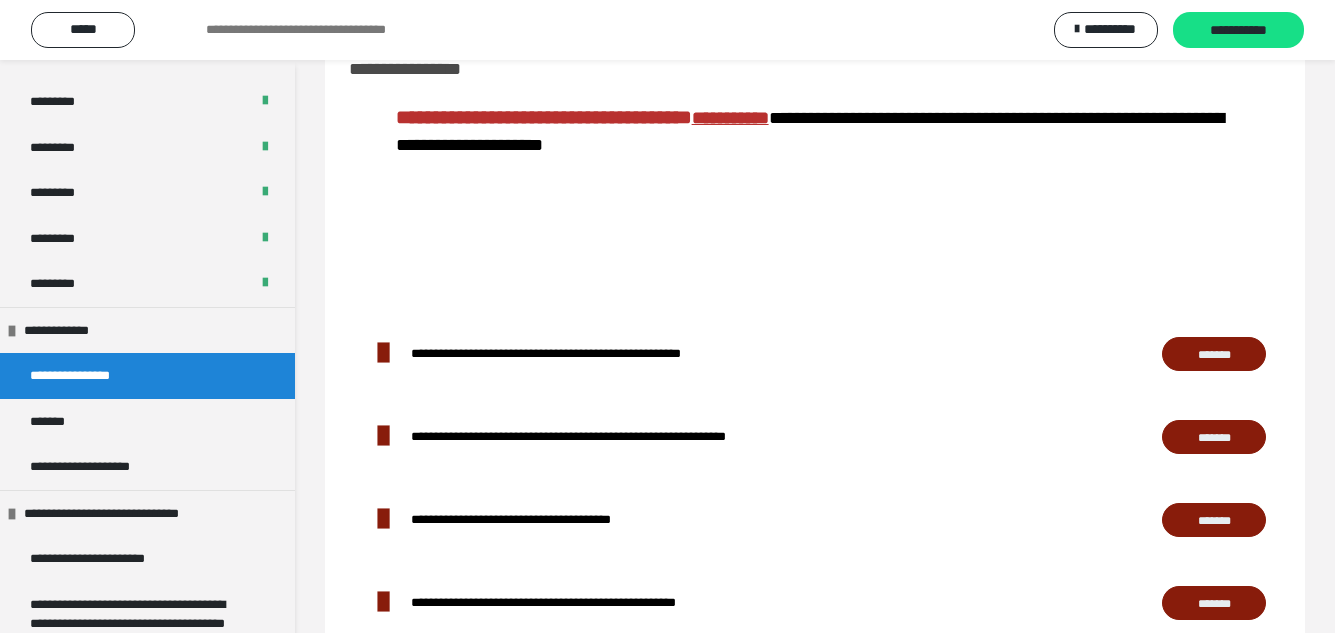 scroll, scrollTop: 0, scrollLeft: 0, axis: both 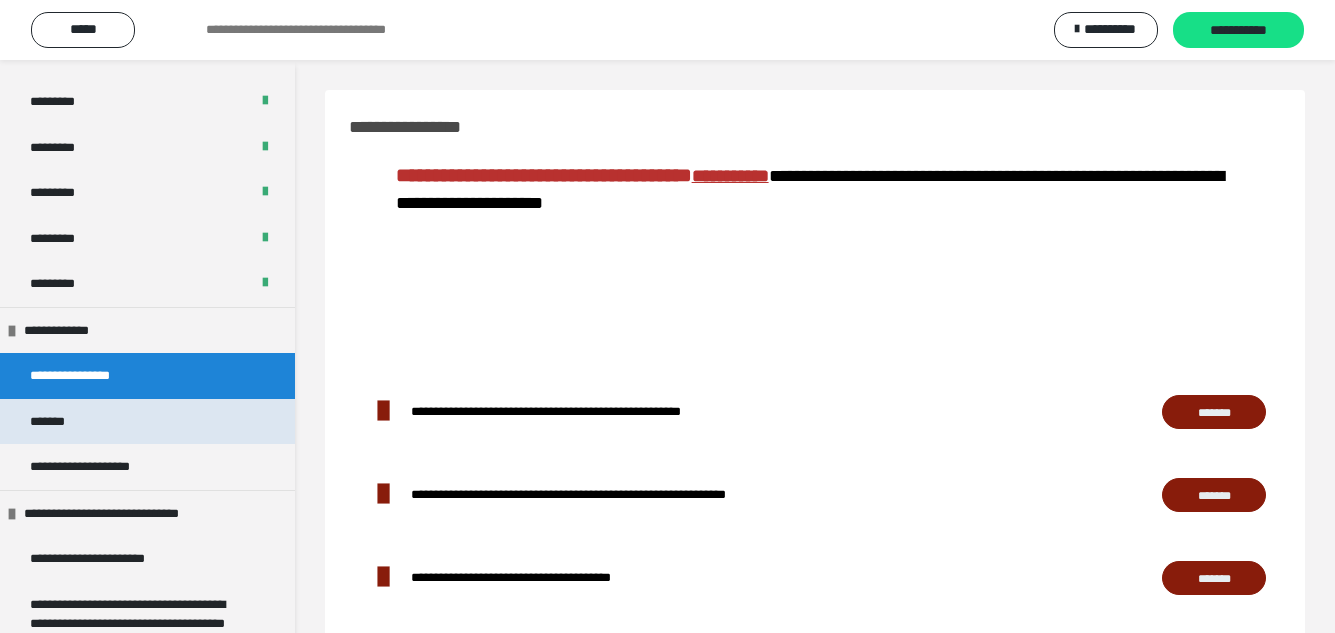 click on "*******" at bounding box center (147, 422) 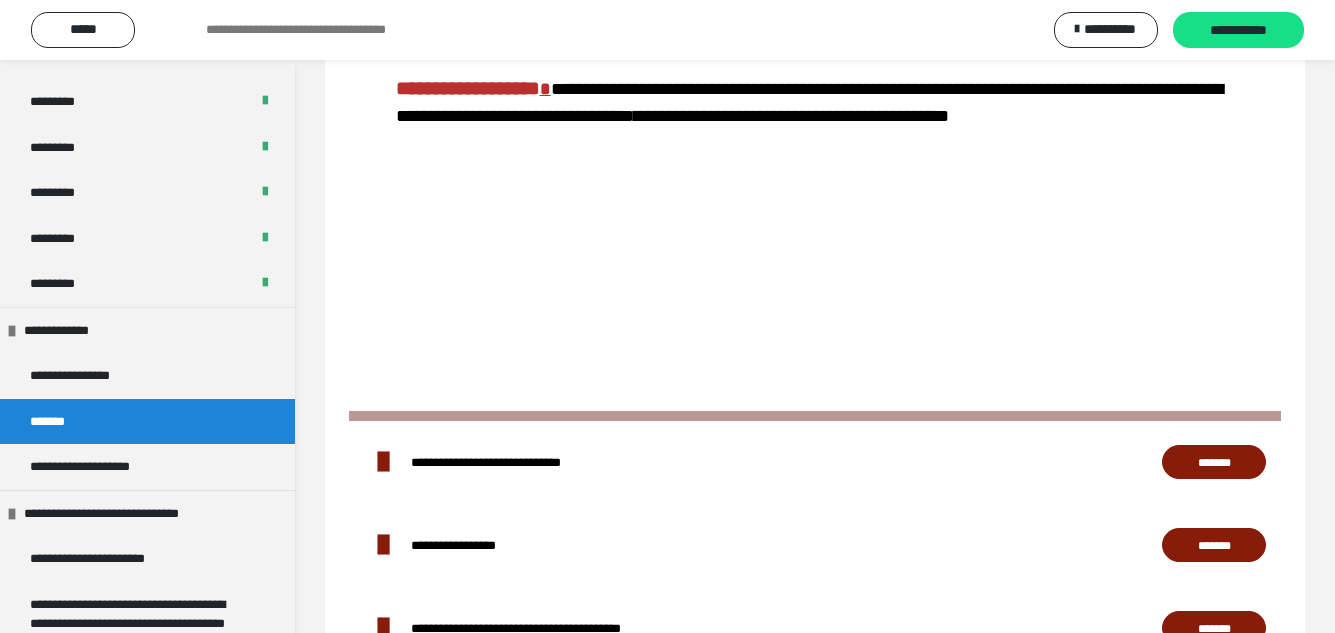 scroll, scrollTop: 39, scrollLeft: 0, axis: vertical 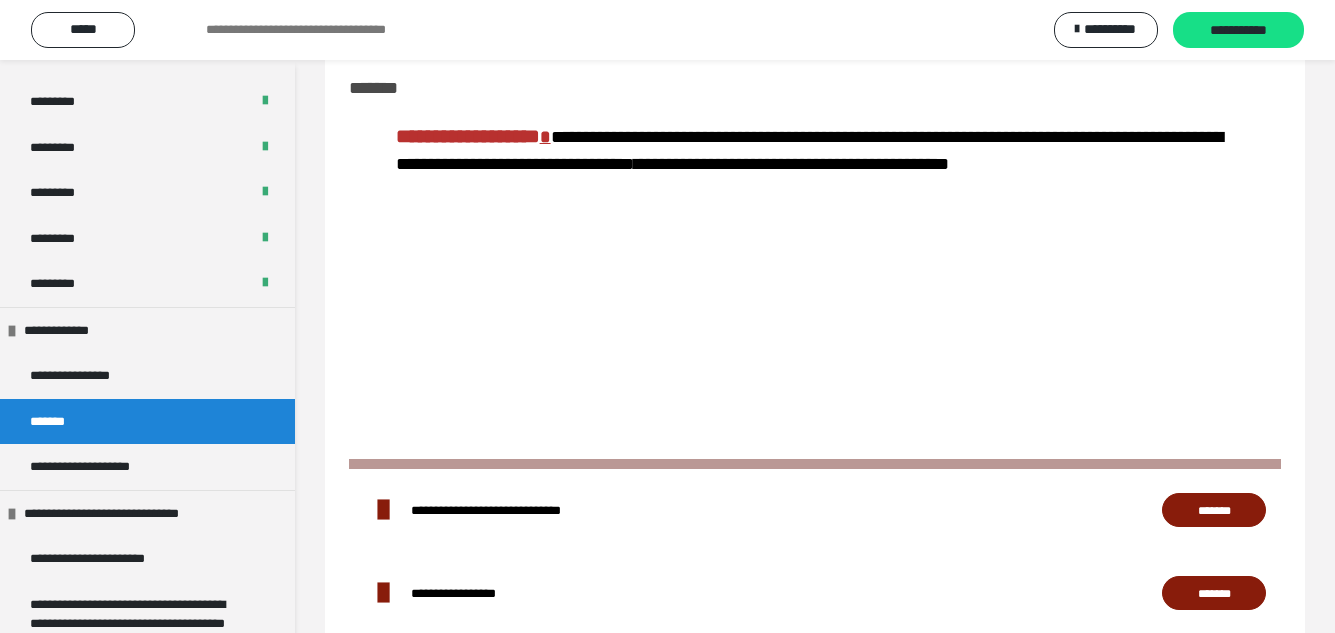 click on "*******" at bounding box center [1214, 510] 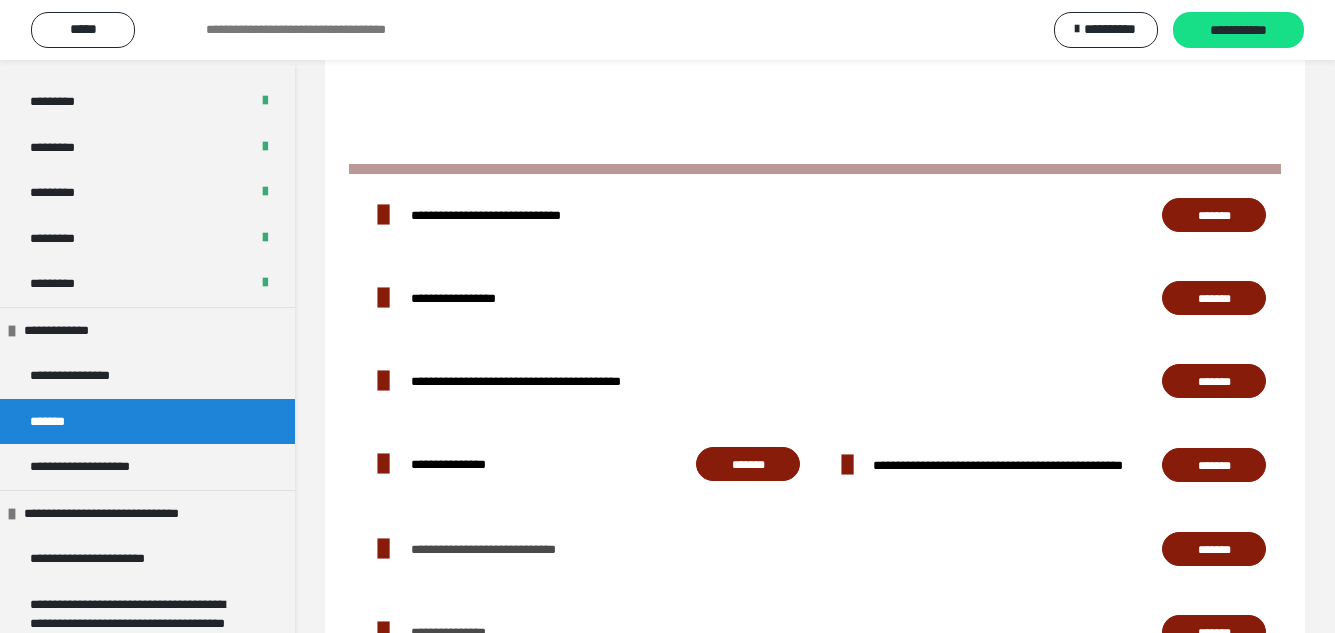 scroll, scrollTop: 339, scrollLeft: 0, axis: vertical 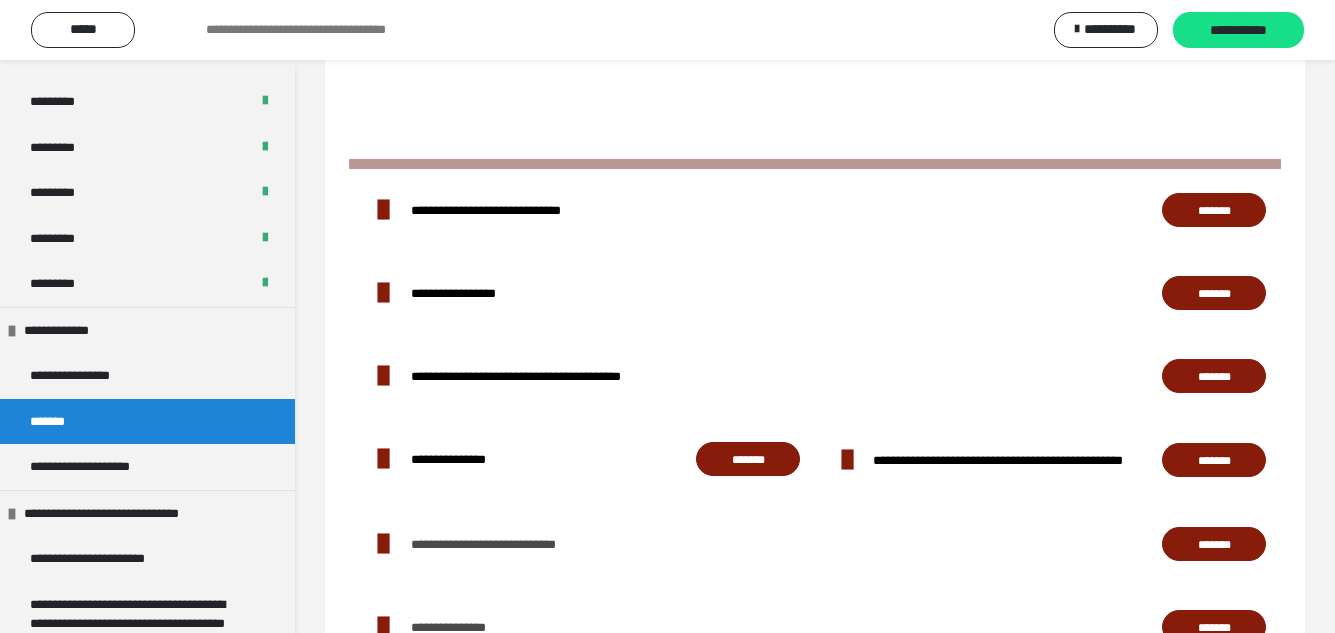 click on "*******" at bounding box center (1214, 293) 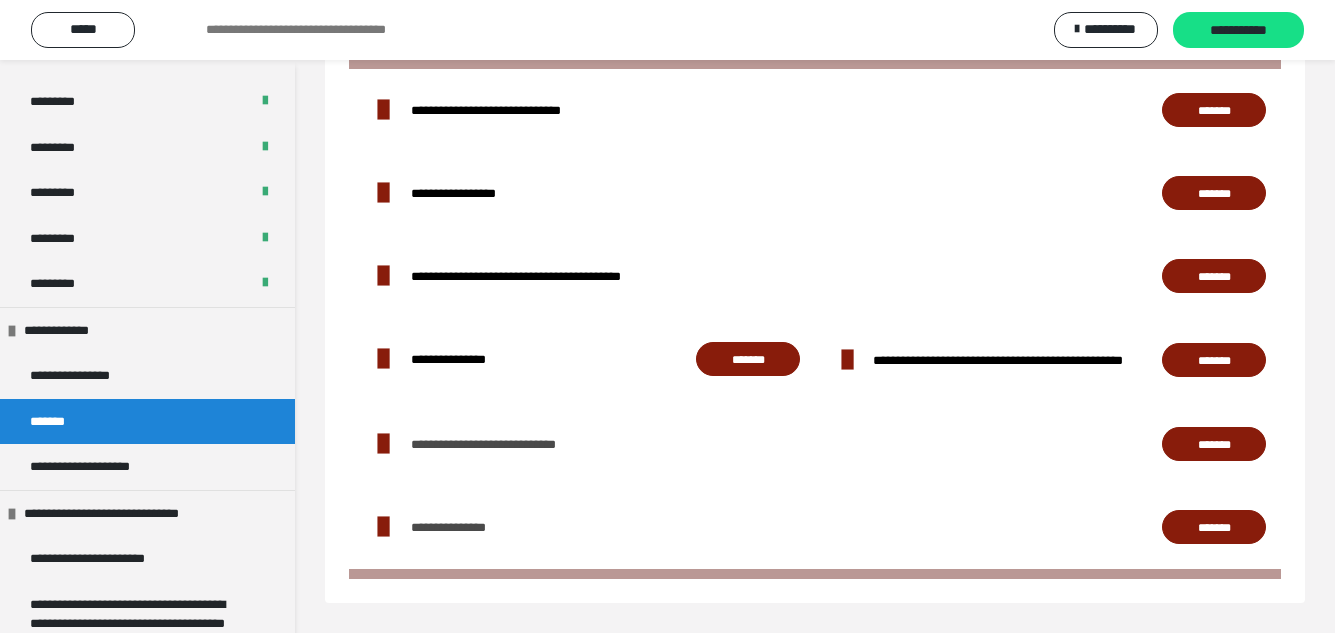click on "*******" at bounding box center [1214, 445] 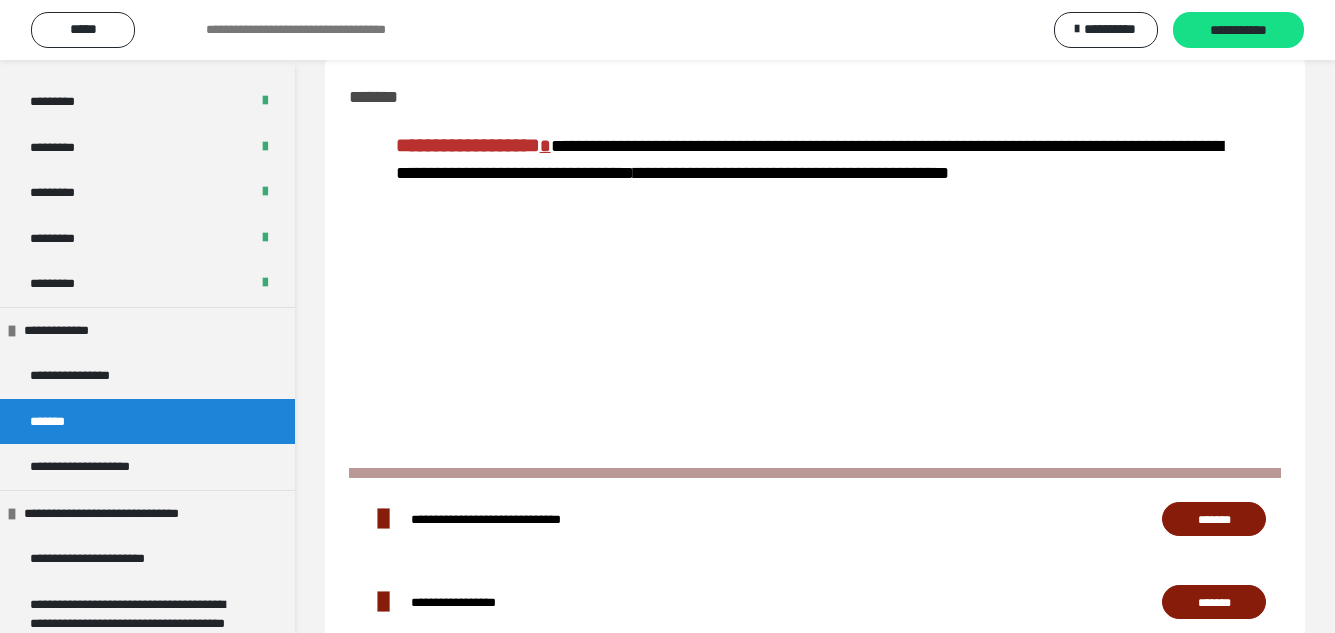 scroll, scrollTop: 0, scrollLeft: 0, axis: both 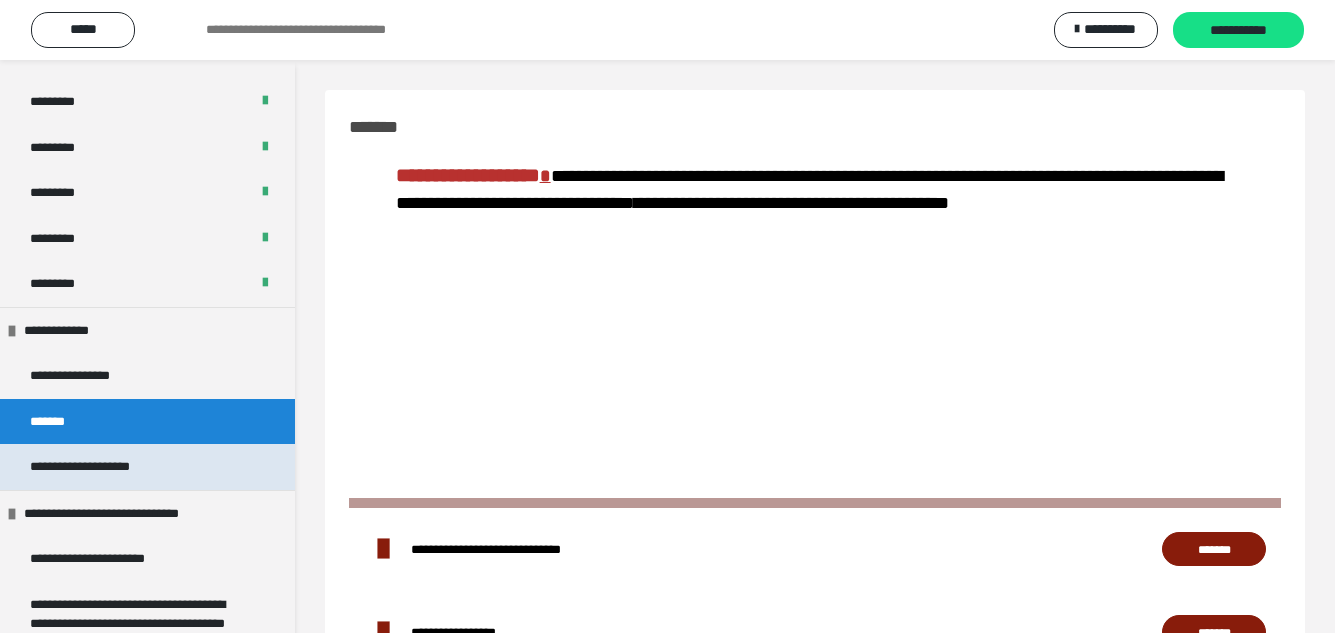 click on "**********" at bounding box center [80, 466] 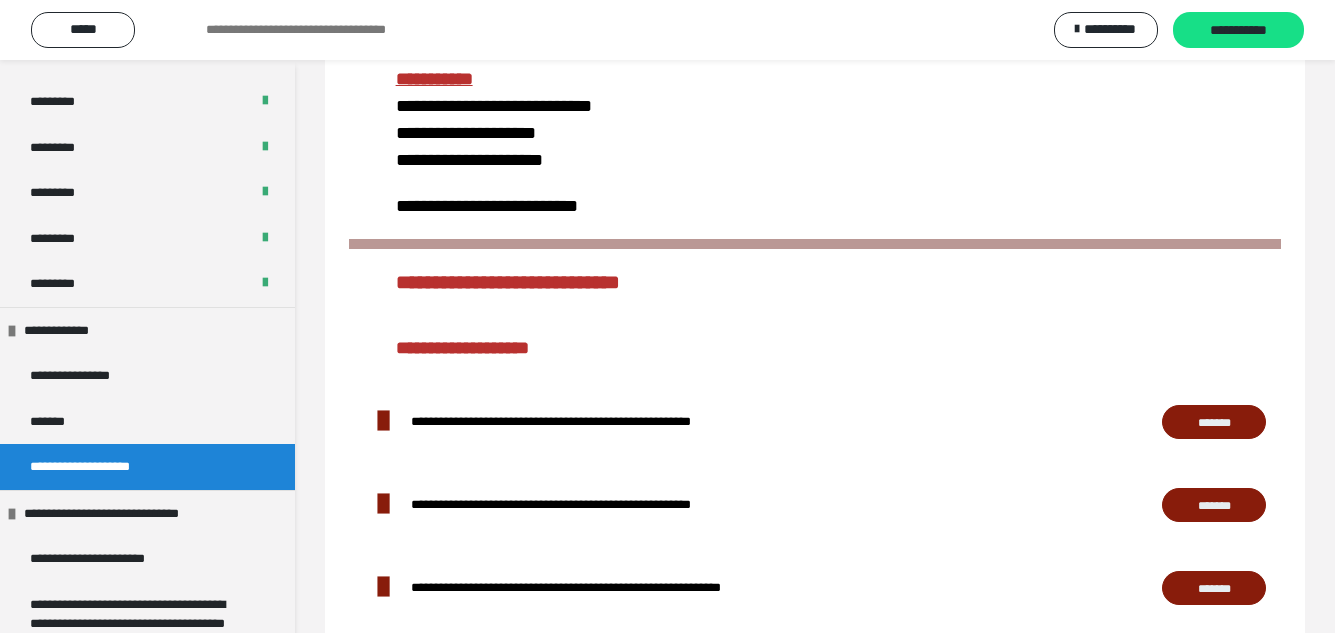 scroll, scrollTop: 300, scrollLeft: 0, axis: vertical 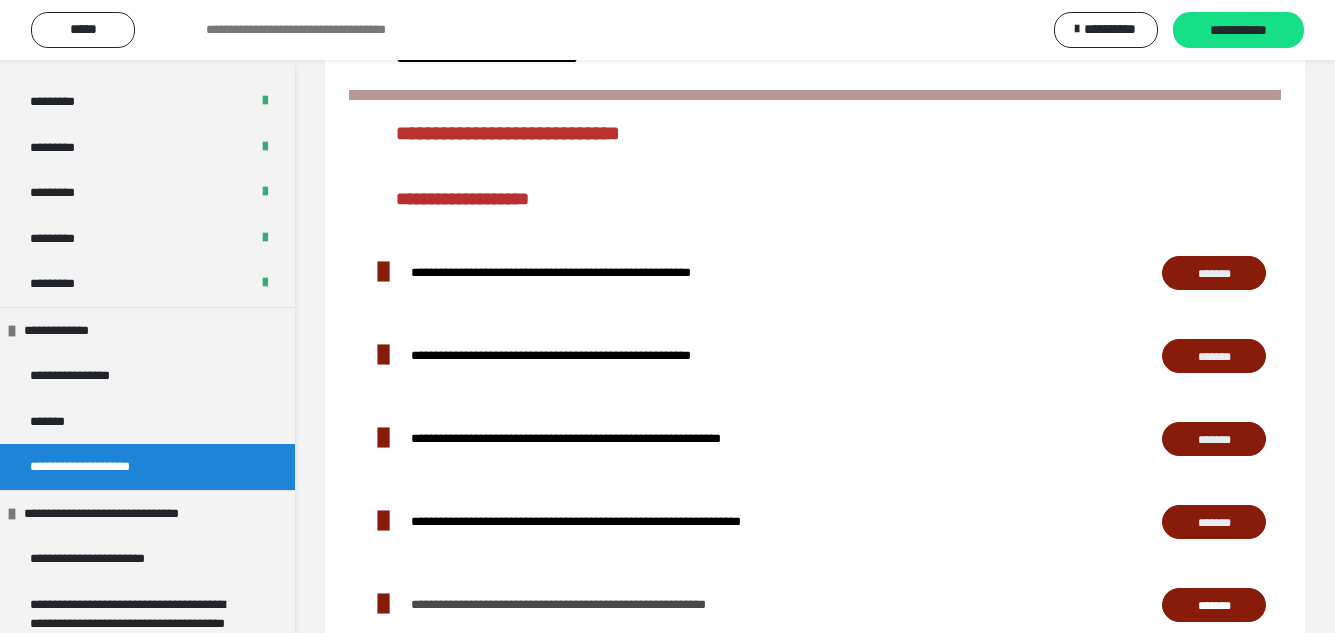 click on "*******" at bounding box center (1214, 274) 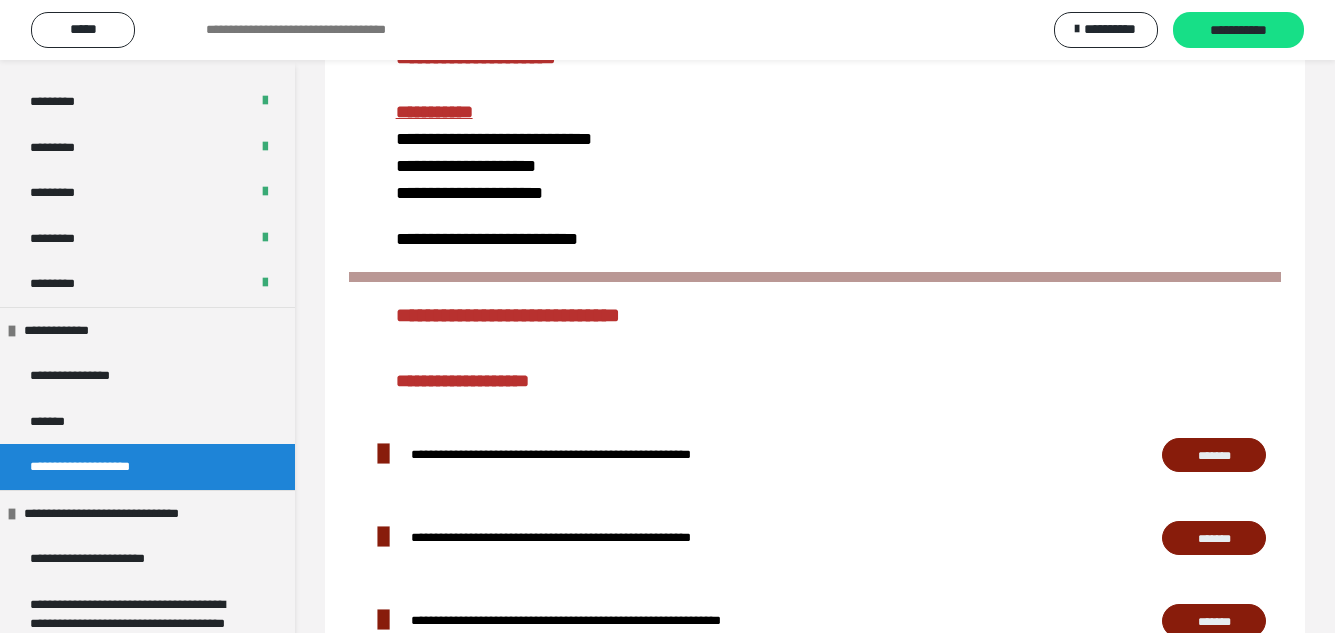 scroll, scrollTop: 300, scrollLeft: 0, axis: vertical 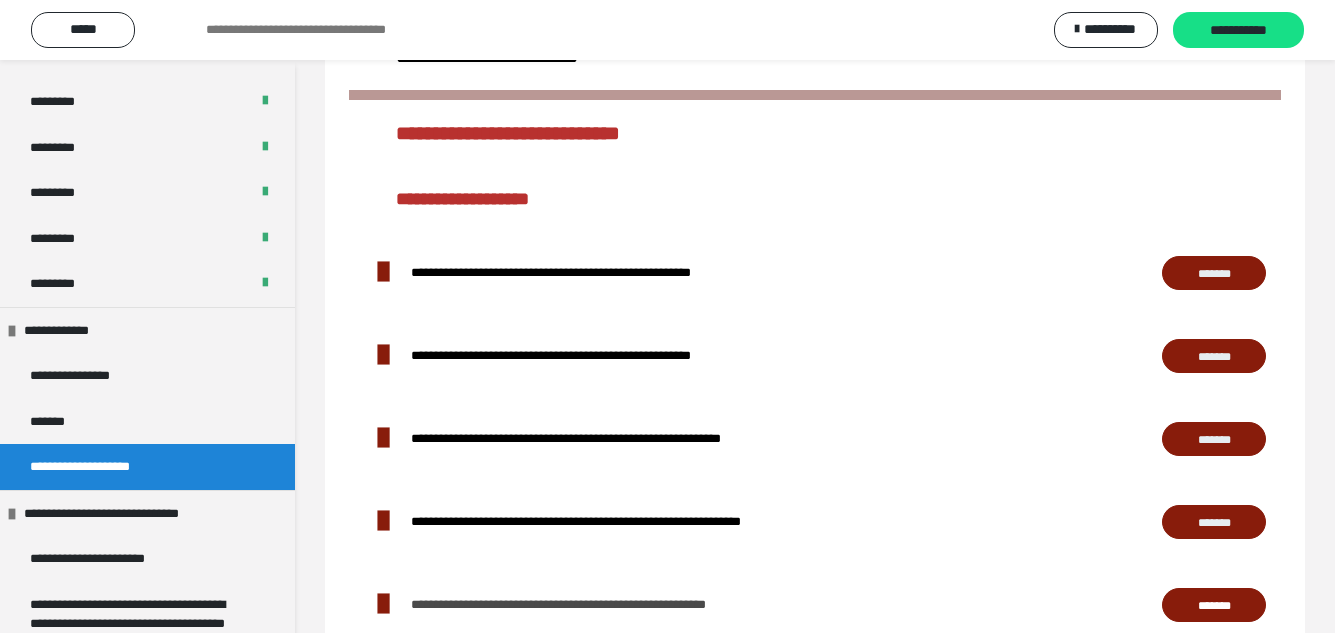 click on "*******" at bounding box center [1214, 357] 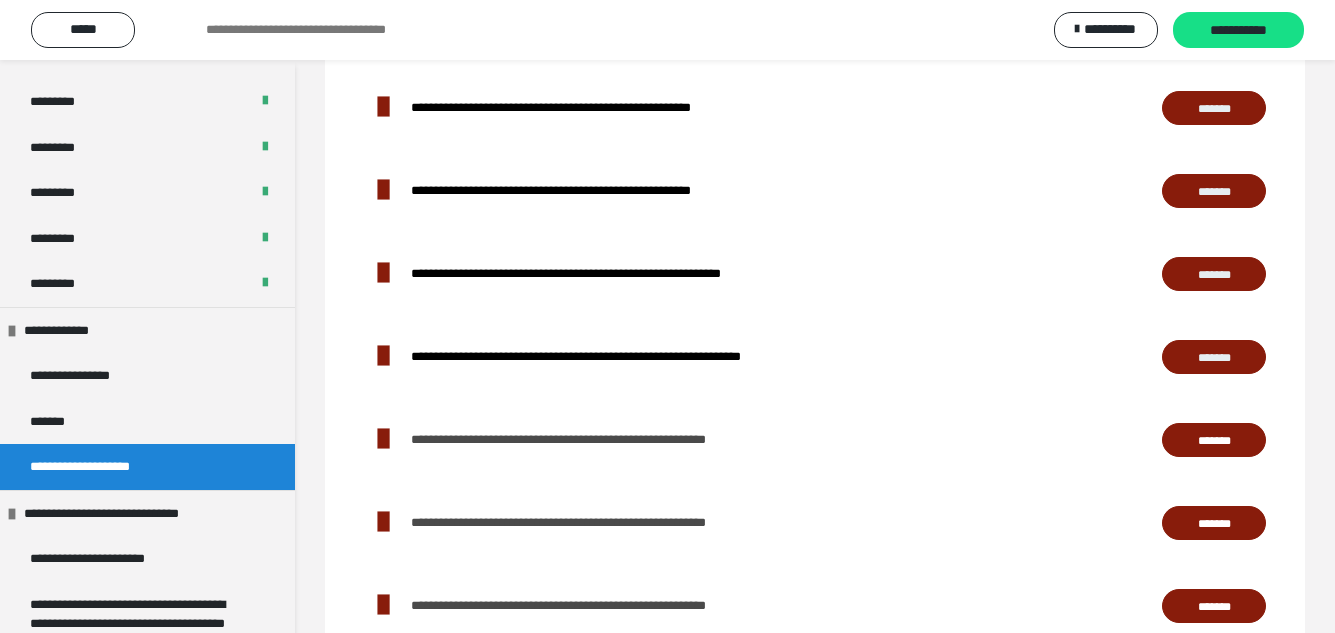 scroll, scrollTop: 500, scrollLeft: 0, axis: vertical 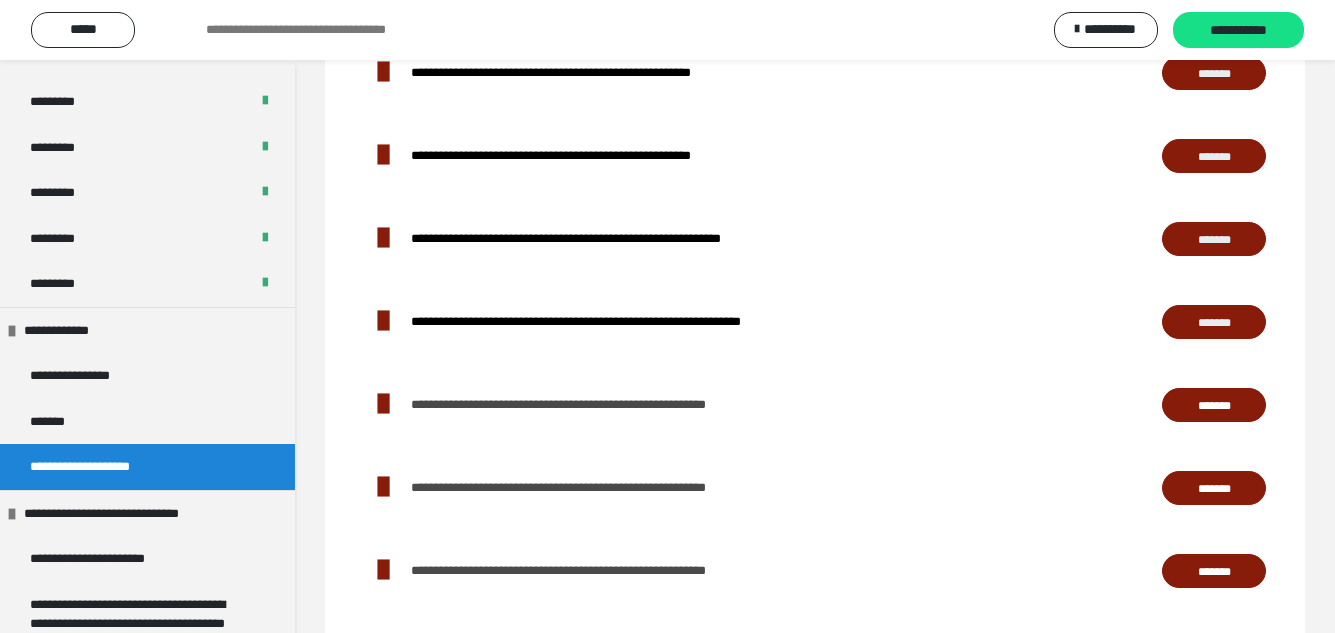 click on "*******" at bounding box center [1214, 323] 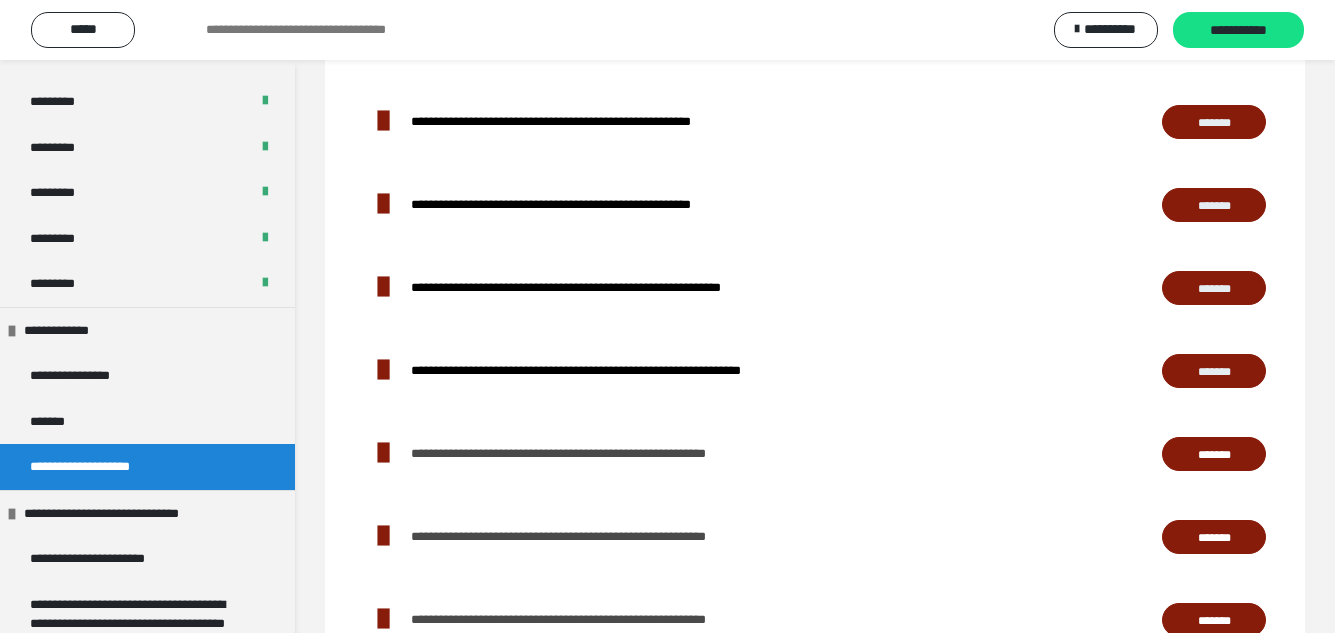 scroll, scrollTop: 500, scrollLeft: 0, axis: vertical 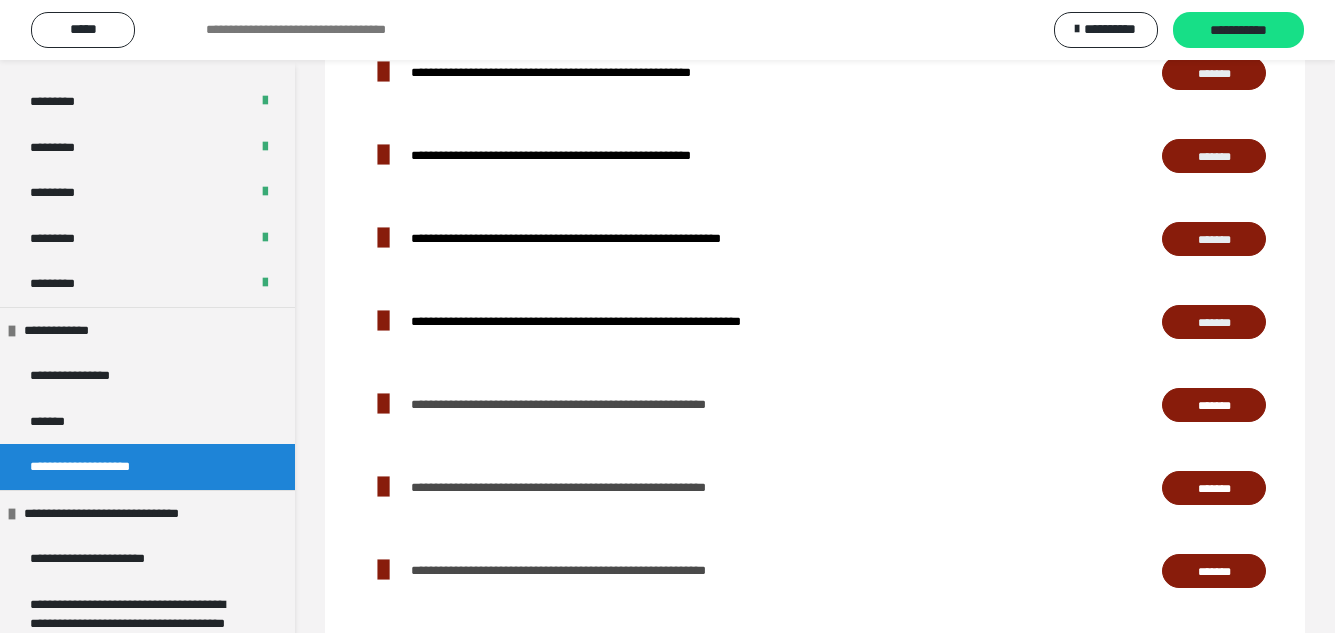 click on "*******" at bounding box center (1214, 406) 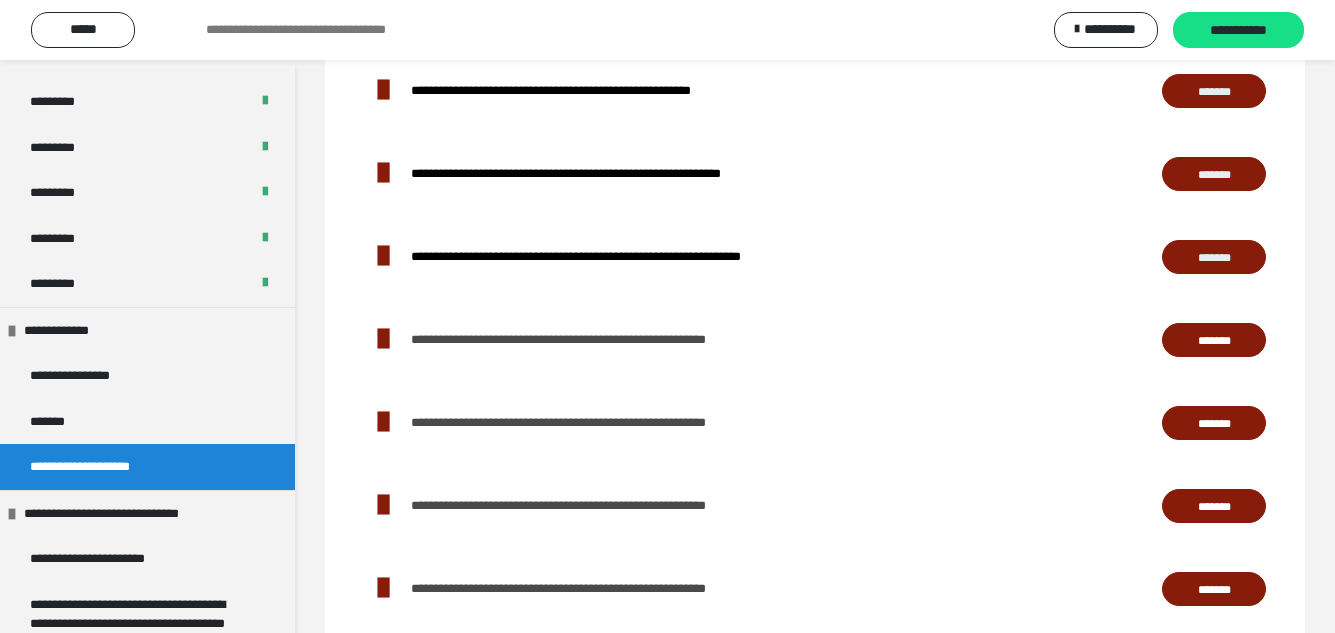 scroll, scrollTop: 600, scrollLeft: 0, axis: vertical 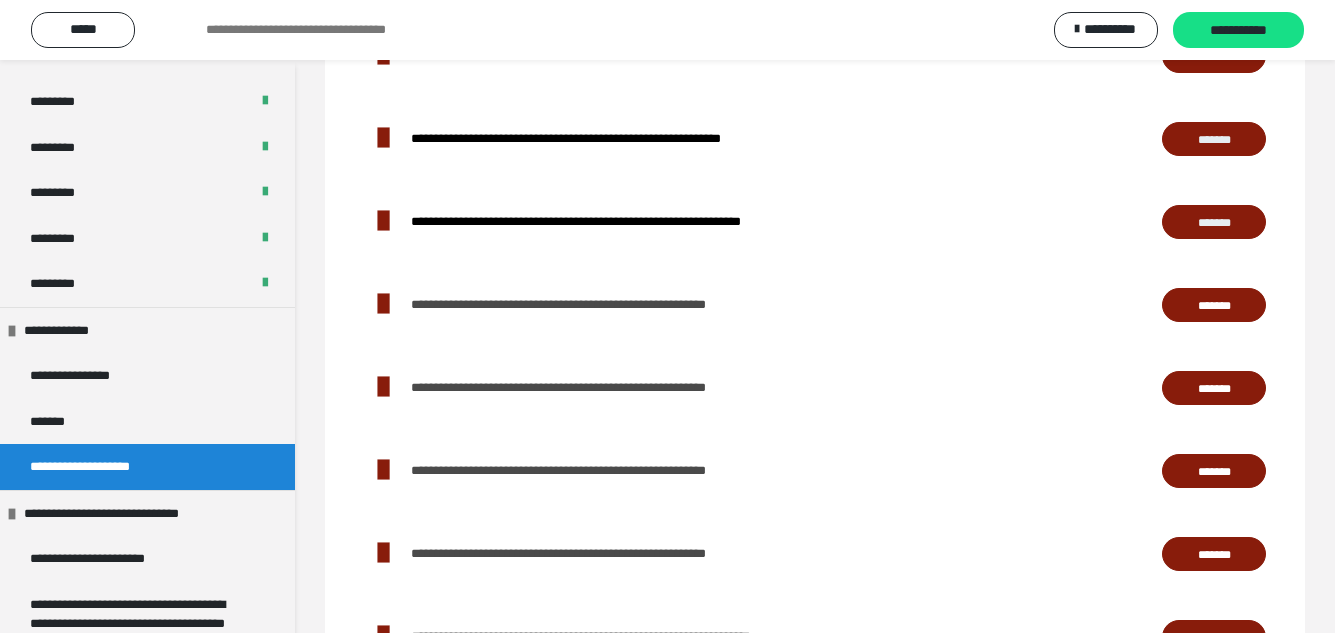 click on "*******" at bounding box center [1214, 389] 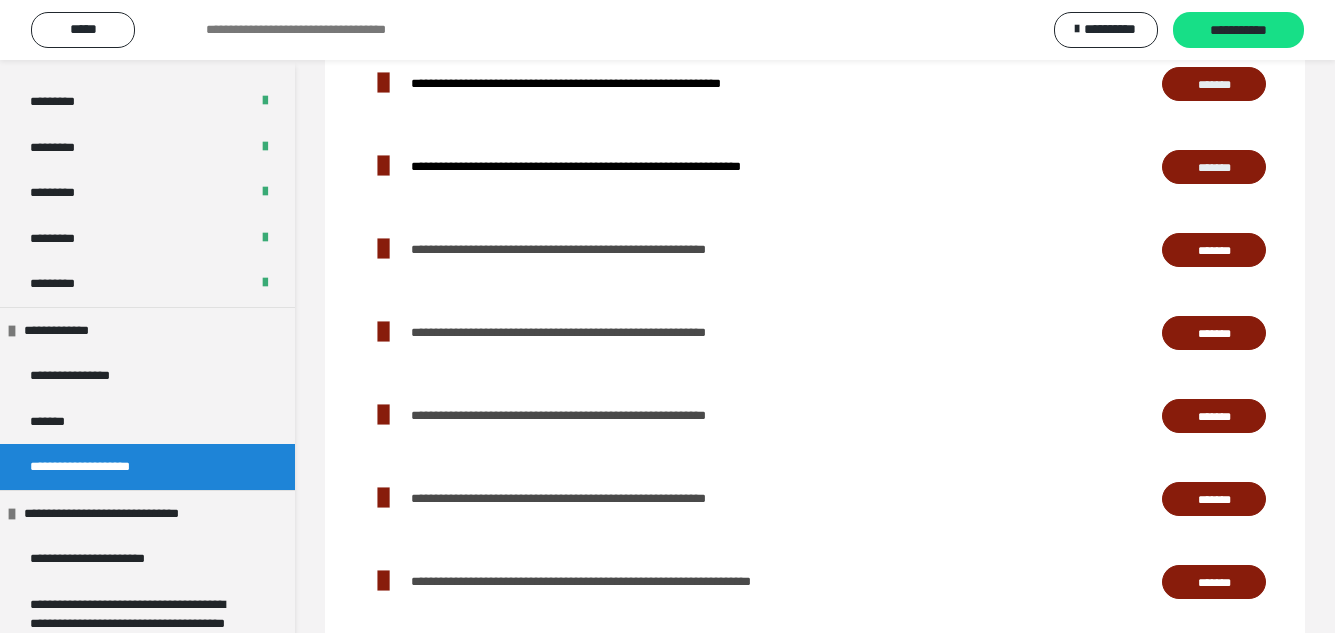 scroll, scrollTop: 700, scrollLeft: 0, axis: vertical 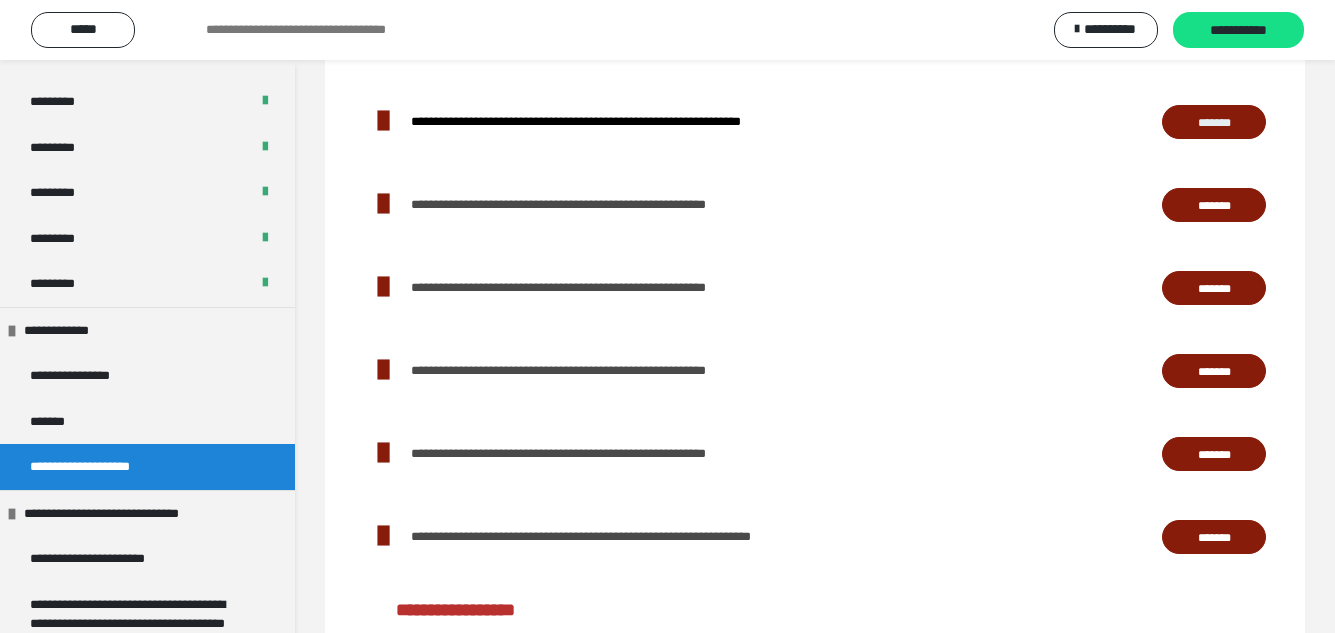 click on "*******" at bounding box center (1214, 372) 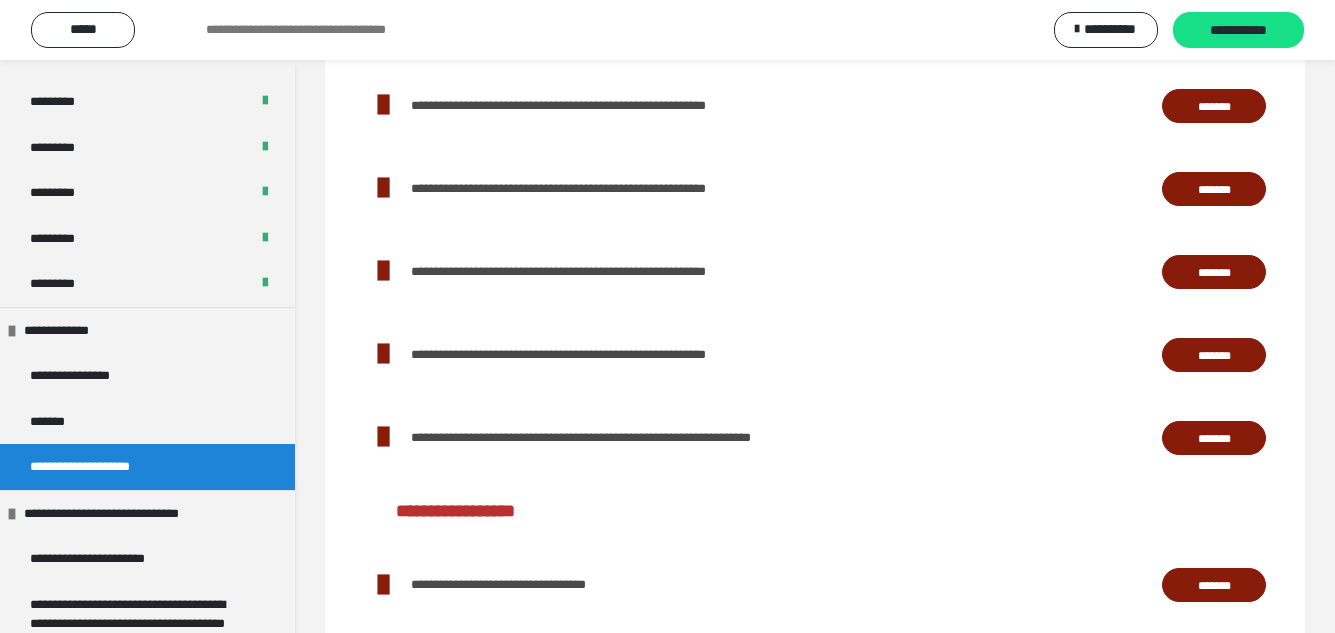 scroll, scrollTop: 800, scrollLeft: 0, axis: vertical 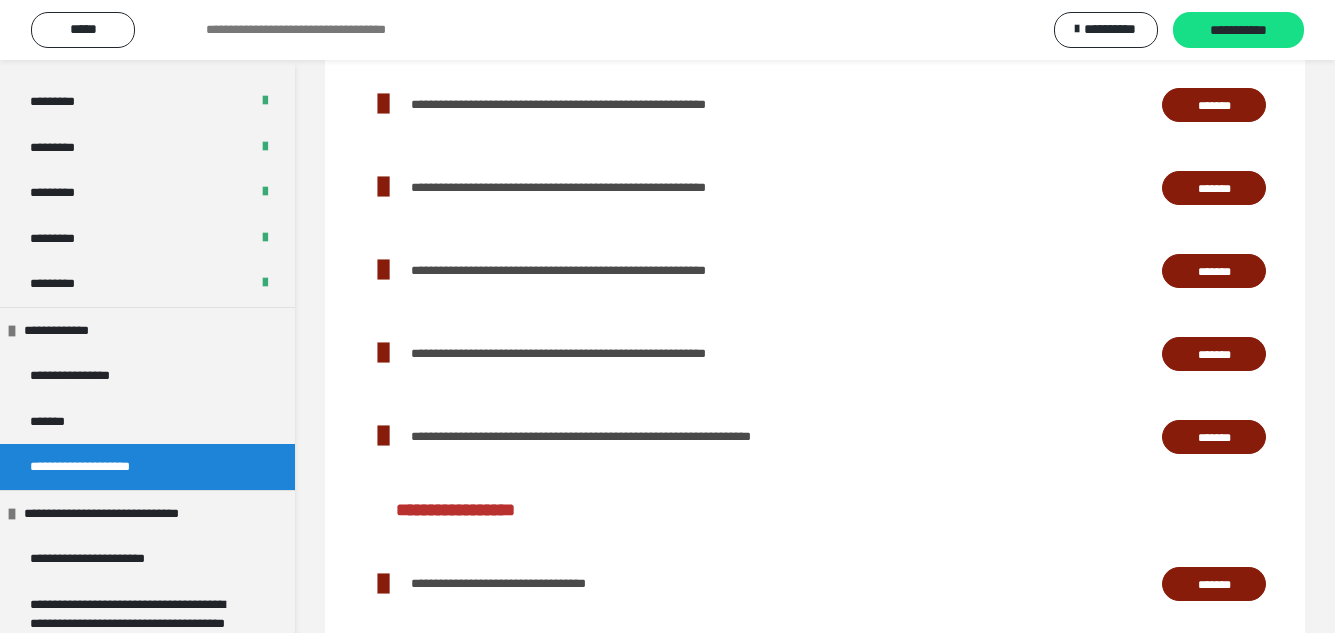 click on "*******" at bounding box center [1214, 355] 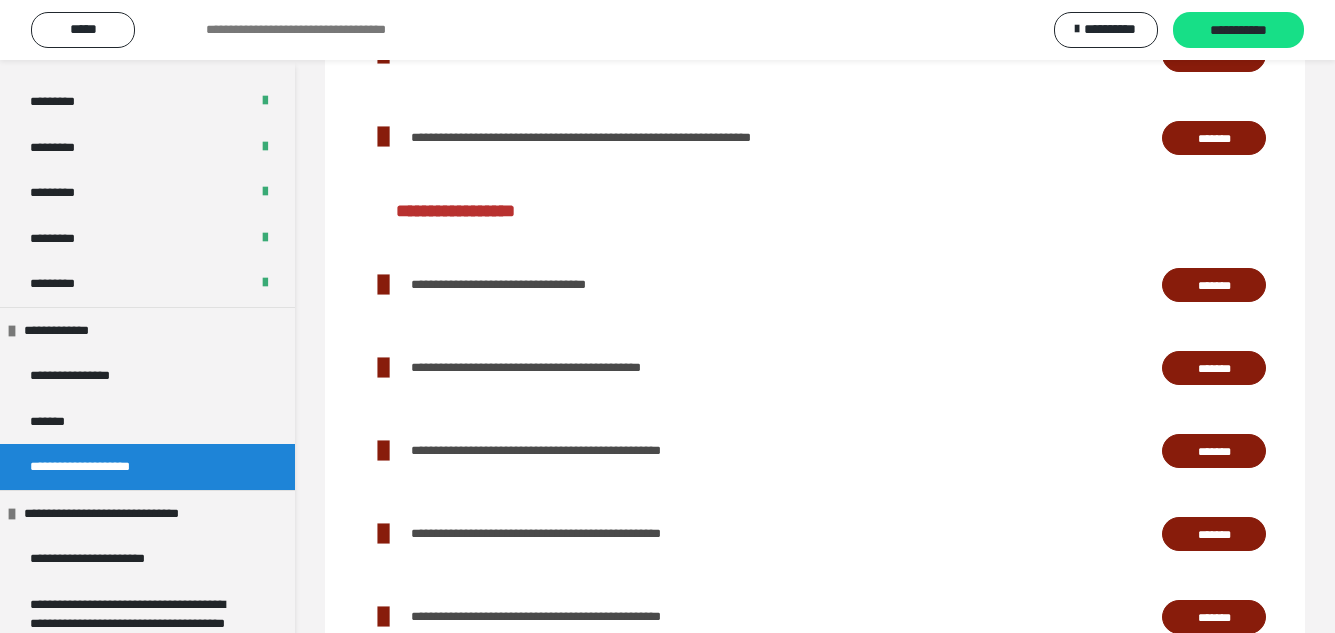 scroll, scrollTop: 1100, scrollLeft: 0, axis: vertical 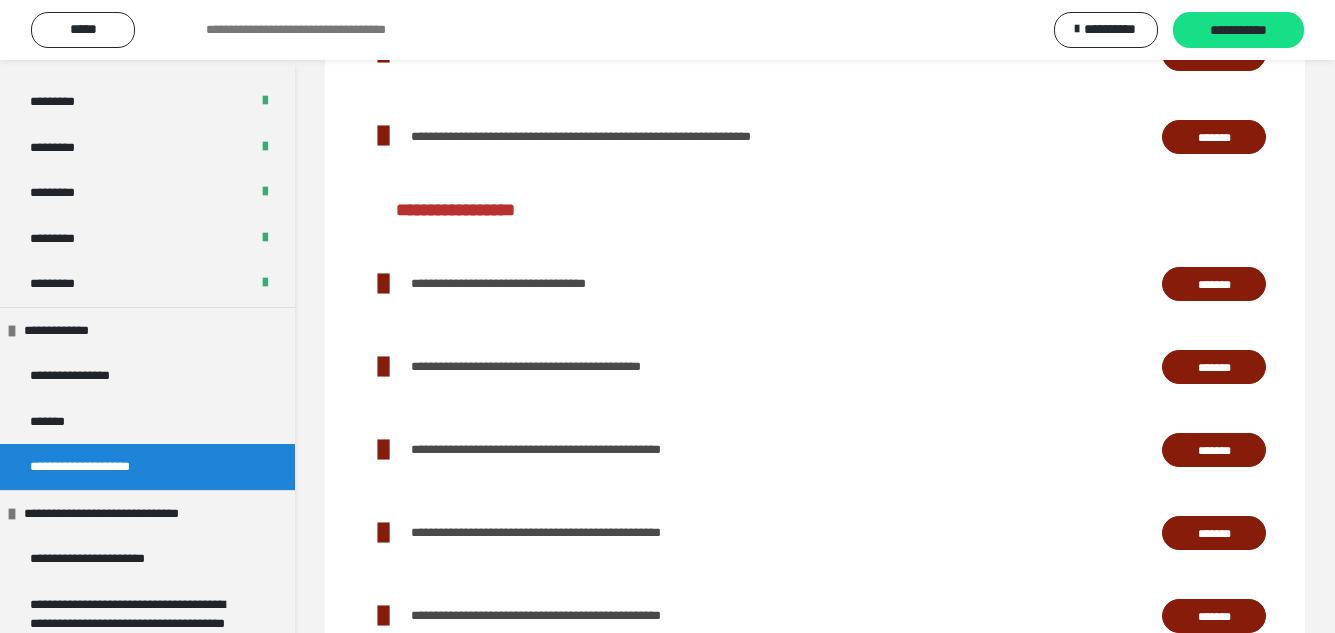 click on "*******" at bounding box center [1214, 285] 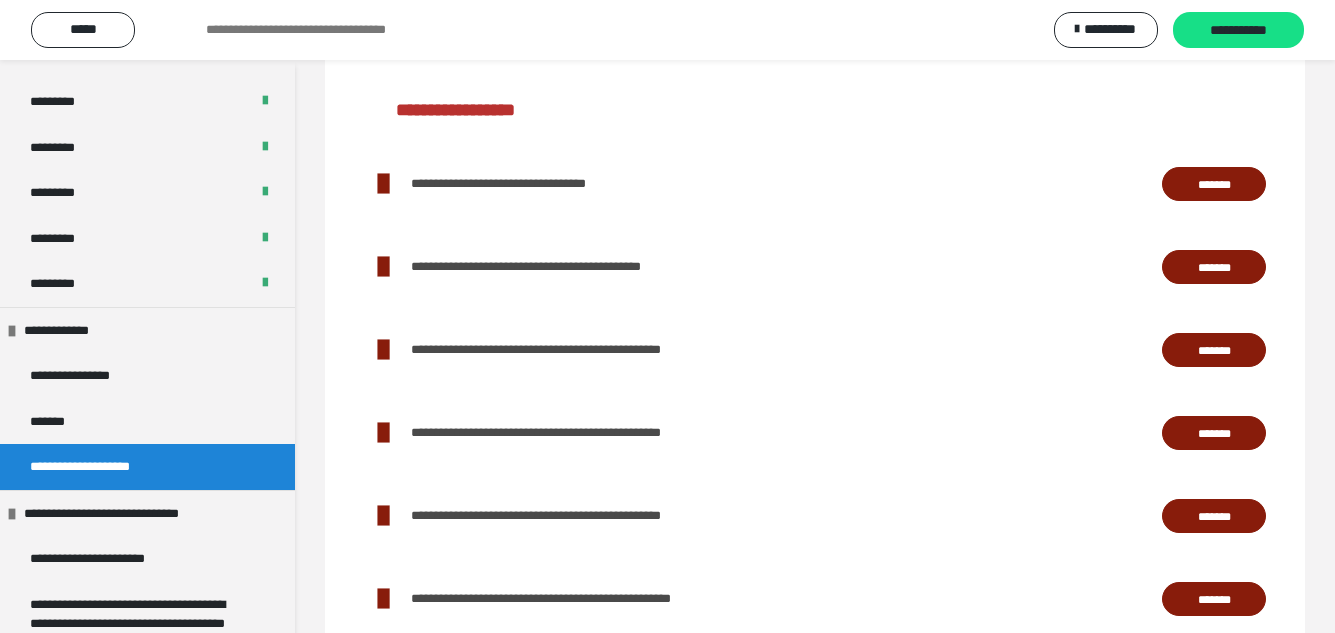 click on "*******" at bounding box center [1214, 434] 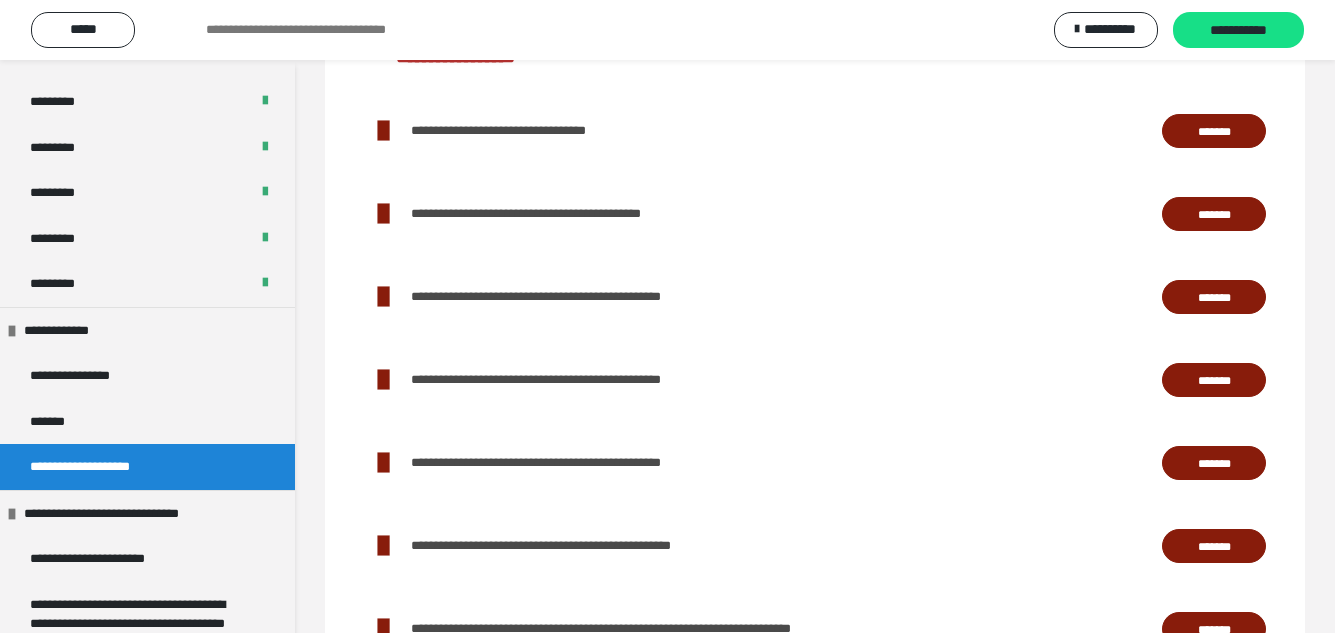scroll, scrollTop: 1300, scrollLeft: 0, axis: vertical 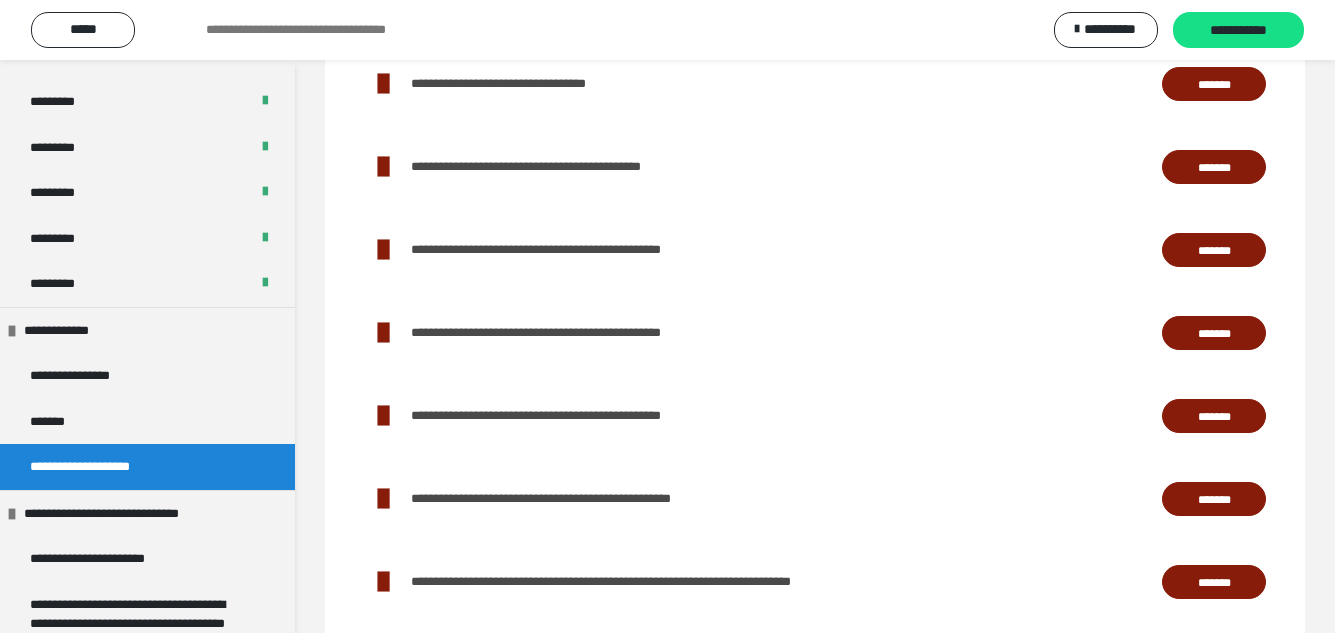 click on "*******" at bounding box center (1214, 500) 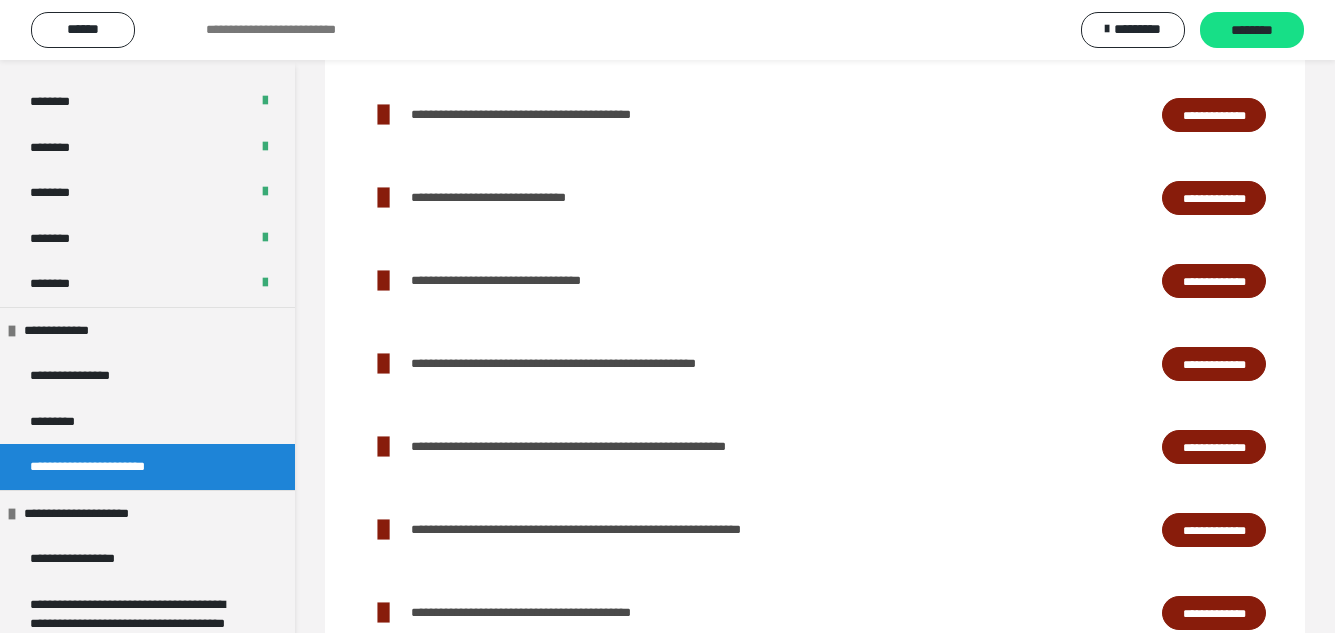 scroll, scrollTop: 1400, scrollLeft: 0, axis: vertical 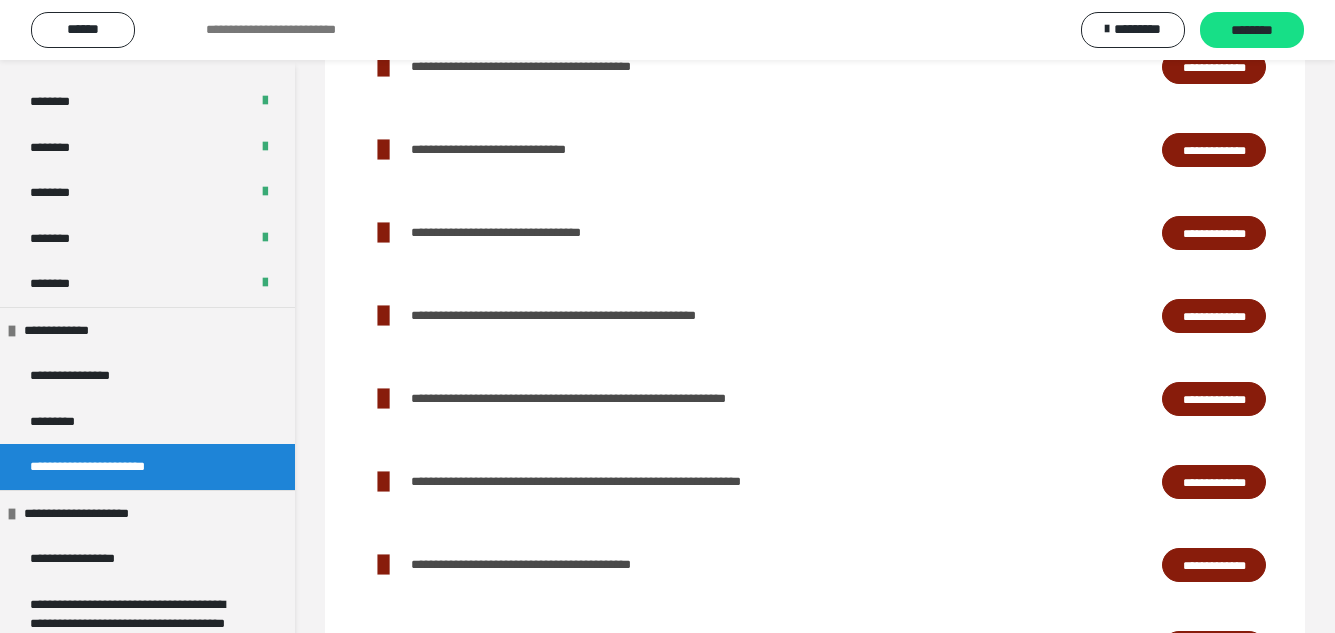 click on "**********" at bounding box center [1214, 482] 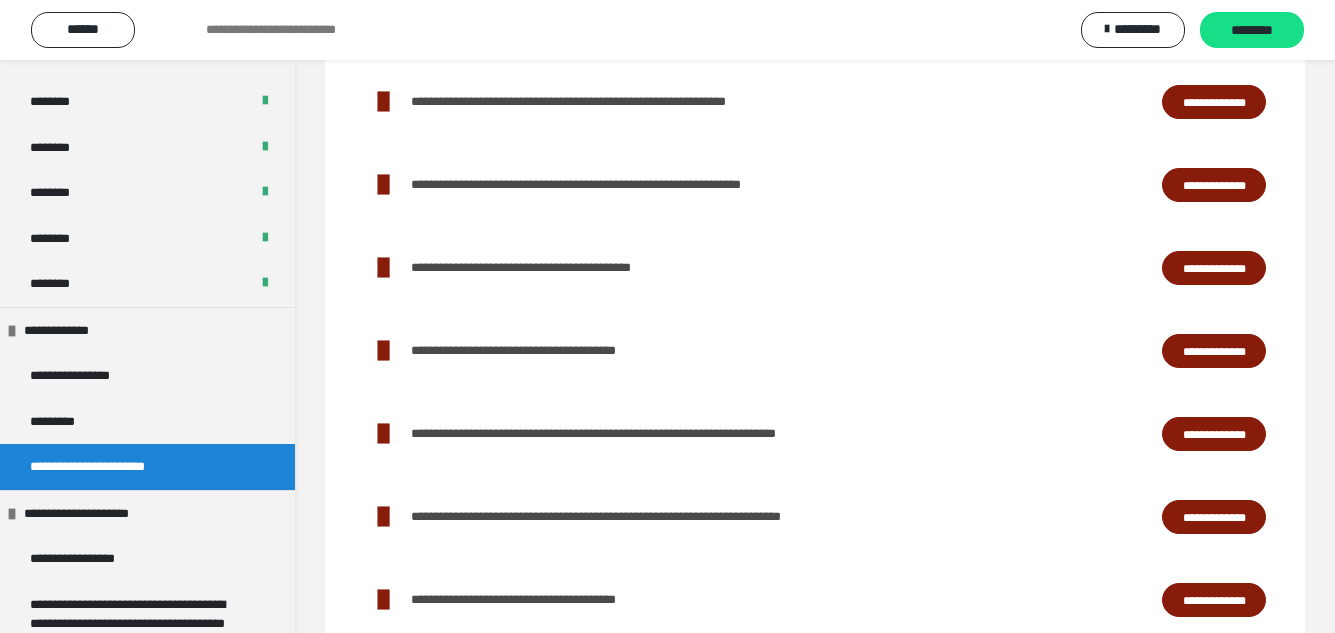 scroll, scrollTop: 1700, scrollLeft: 0, axis: vertical 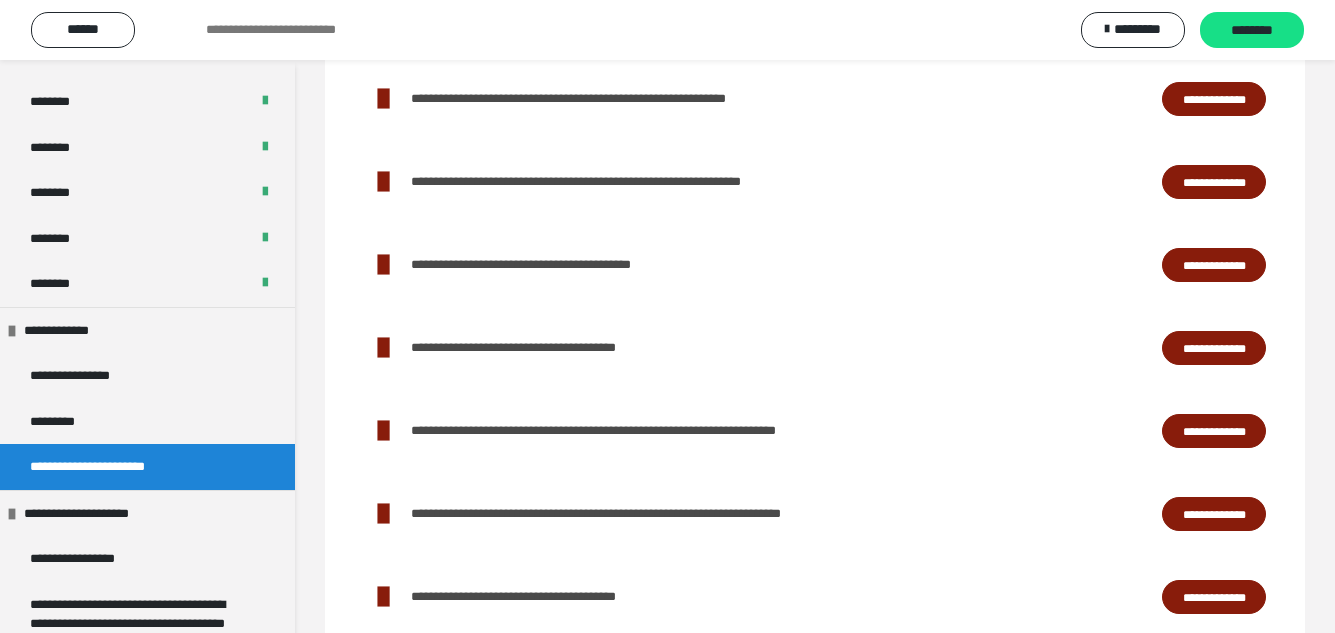 click on "**********" at bounding box center (1214, 348) 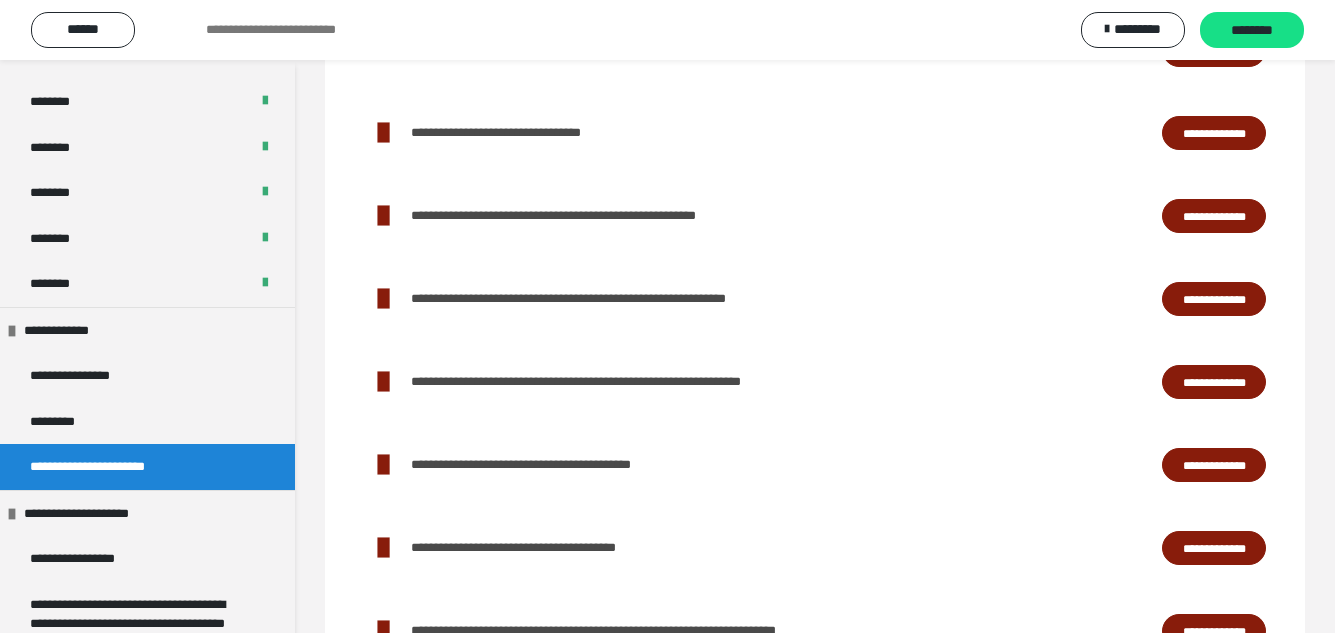 scroll, scrollTop: 1600, scrollLeft: 0, axis: vertical 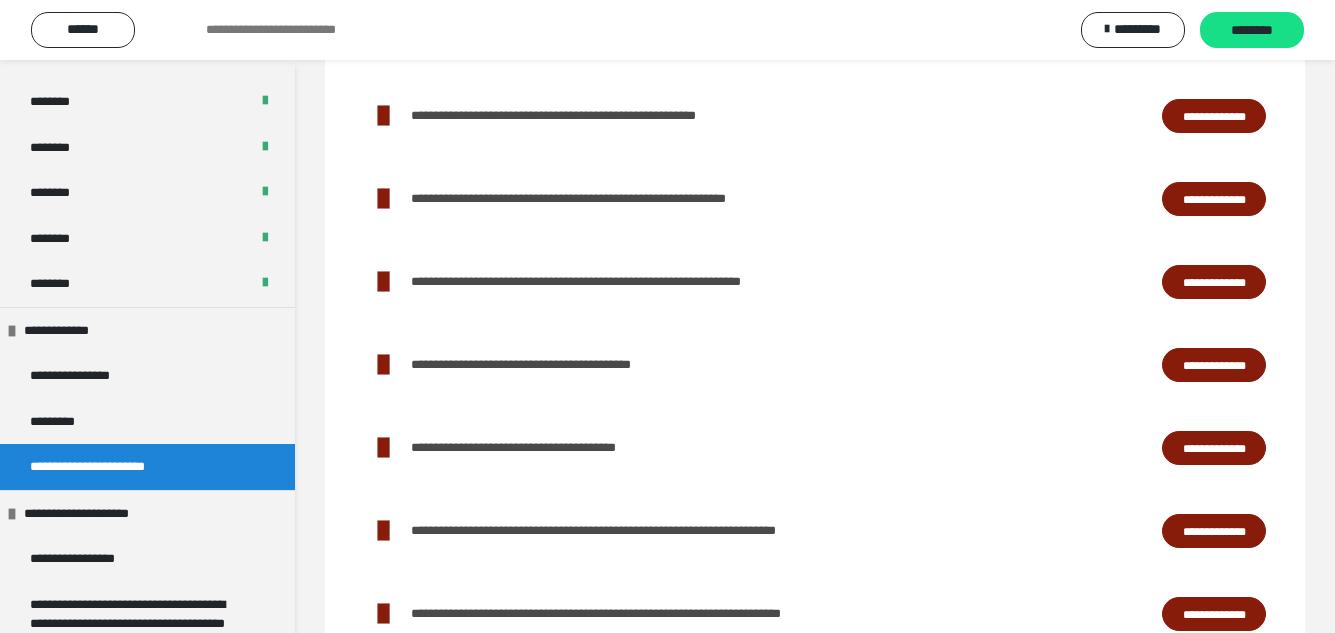 click on "**********" at bounding box center (1214, 448) 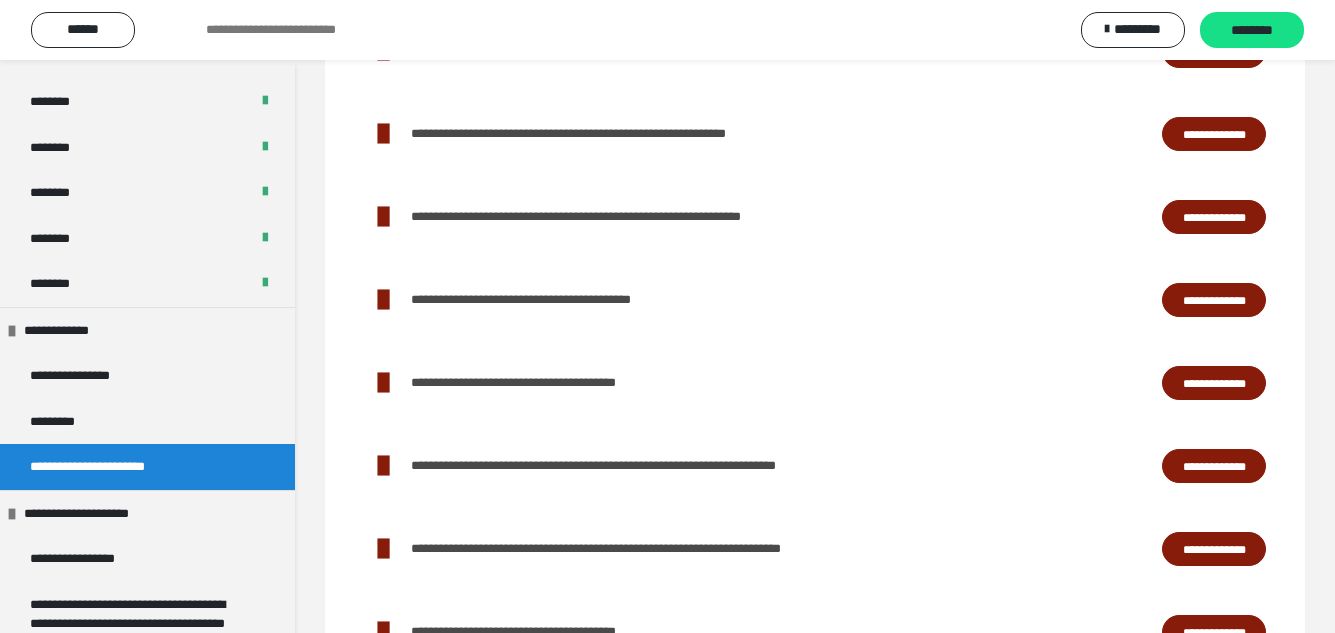 scroll, scrollTop: 1700, scrollLeft: 0, axis: vertical 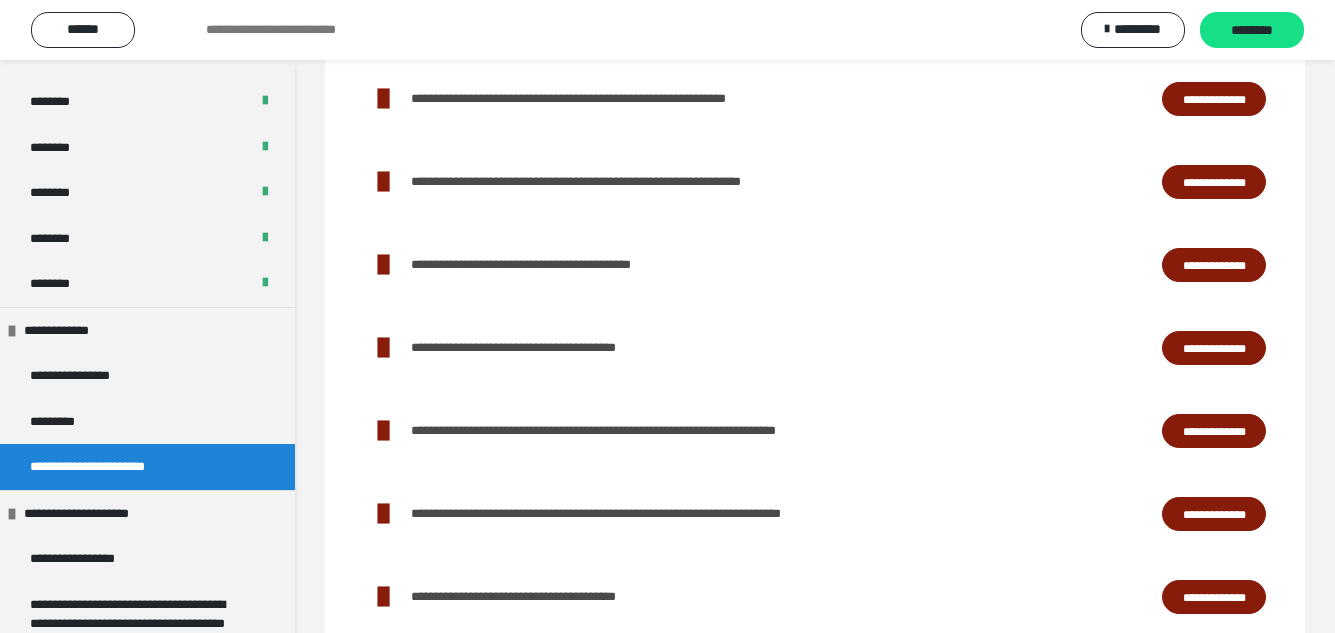 click on "**********" at bounding box center [1214, 431] 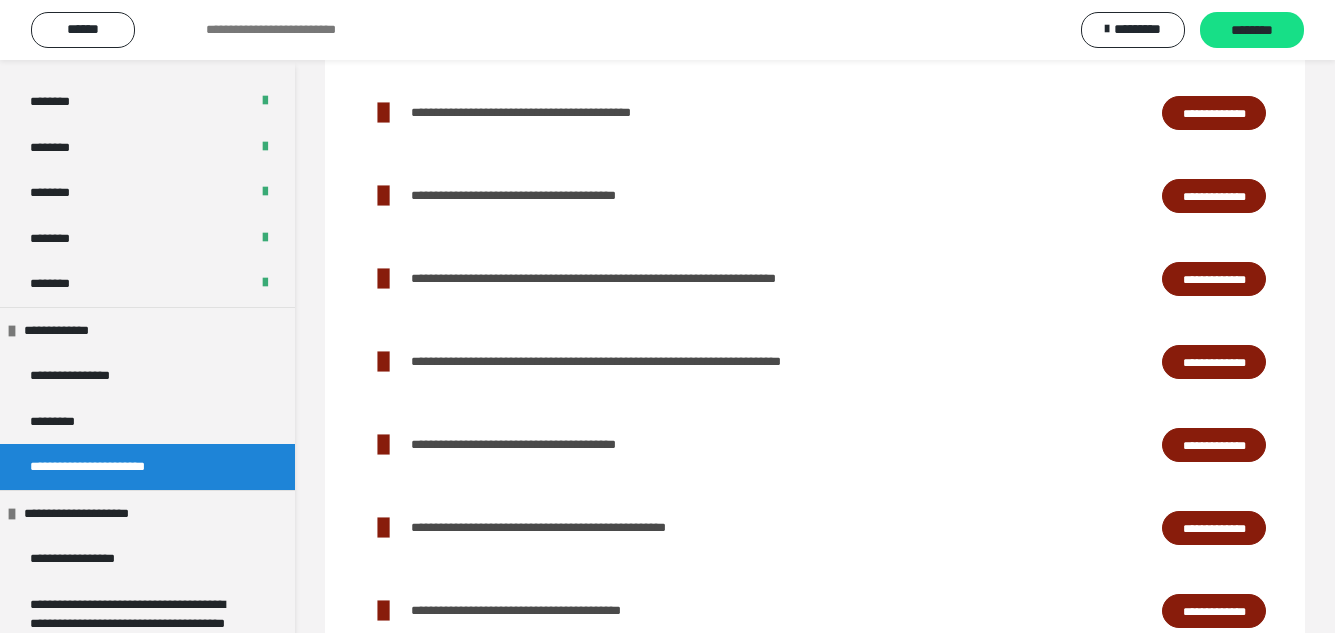 scroll, scrollTop: 1900, scrollLeft: 0, axis: vertical 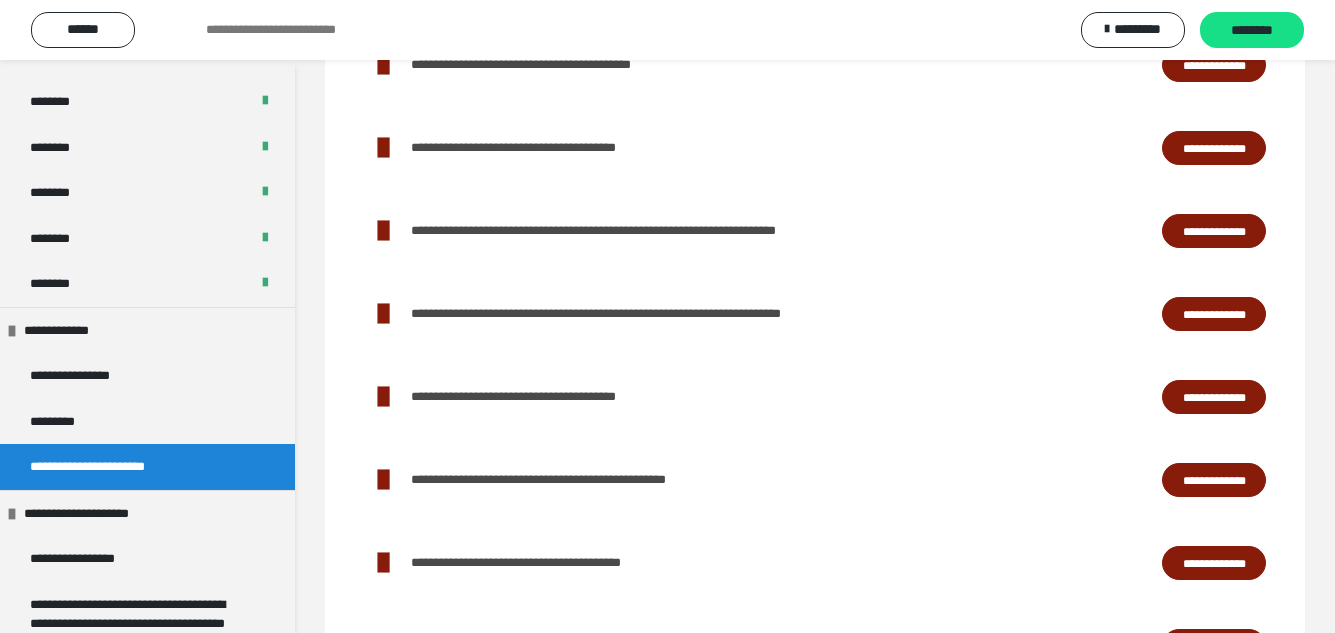 click on "**********" at bounding box center [1214, 397] 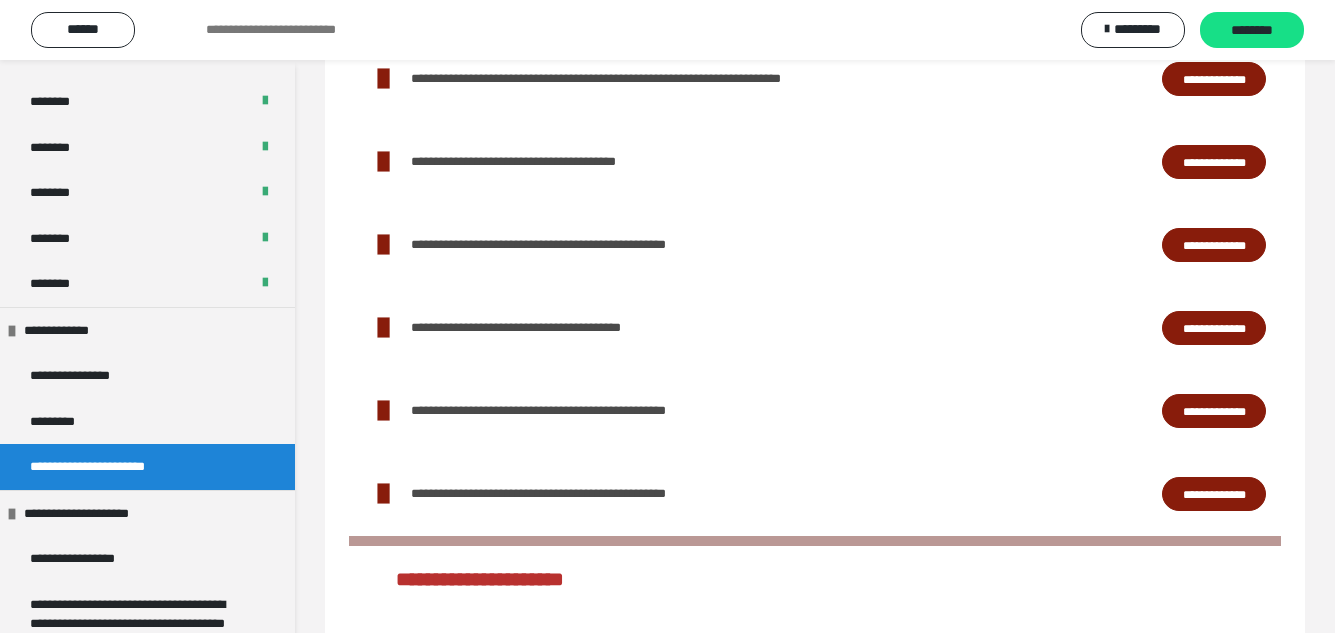 scroll, scrollTop: 2100, scrollLeft: 0, axis: vertical 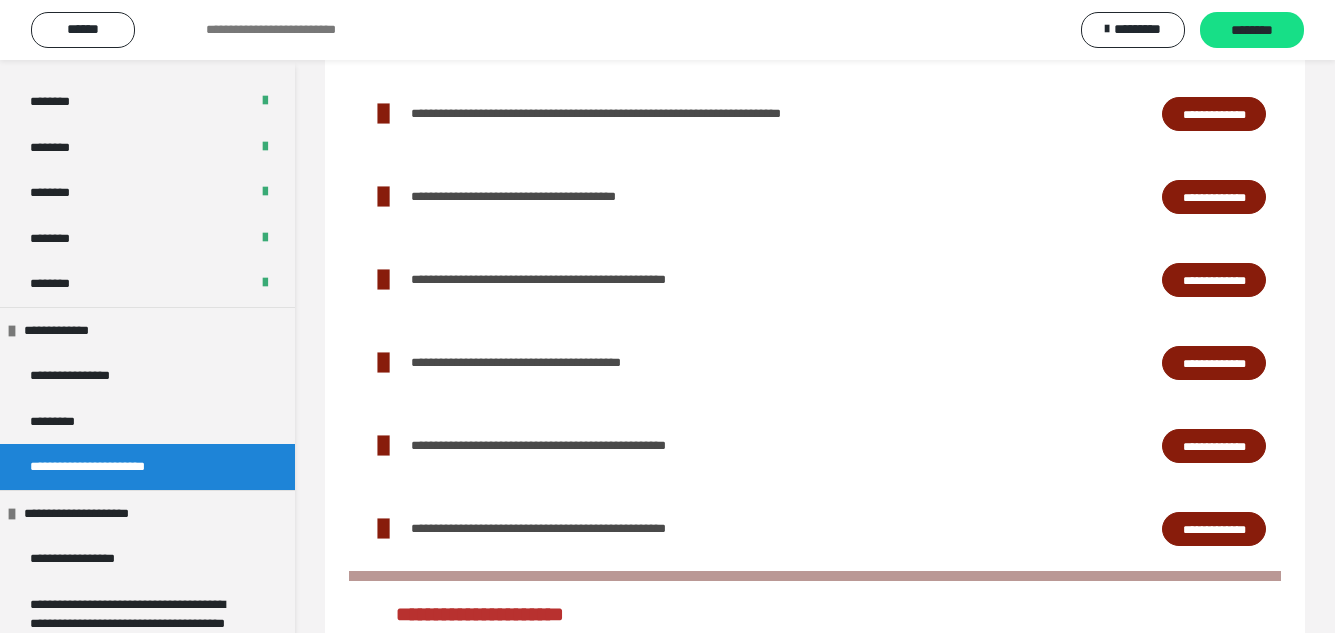 click on "**********" at bounding box center (1214, 280) 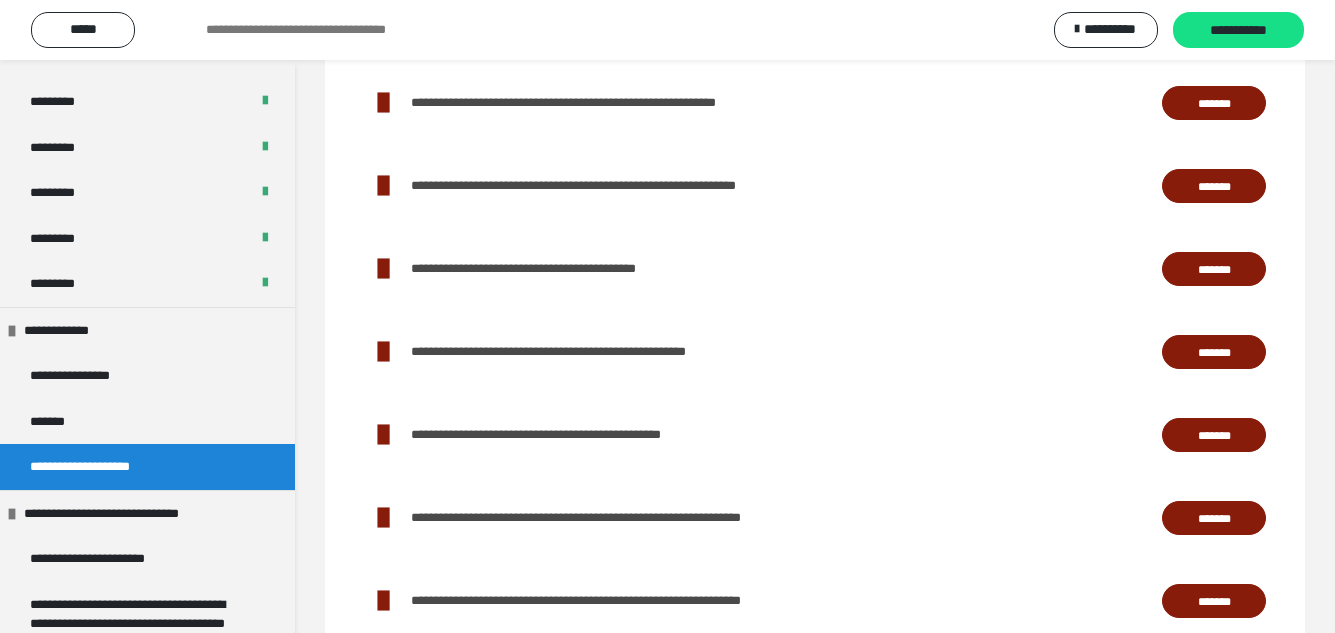 scroll, scrollTop: 2328, scrollLeft: 0, axis: vertical 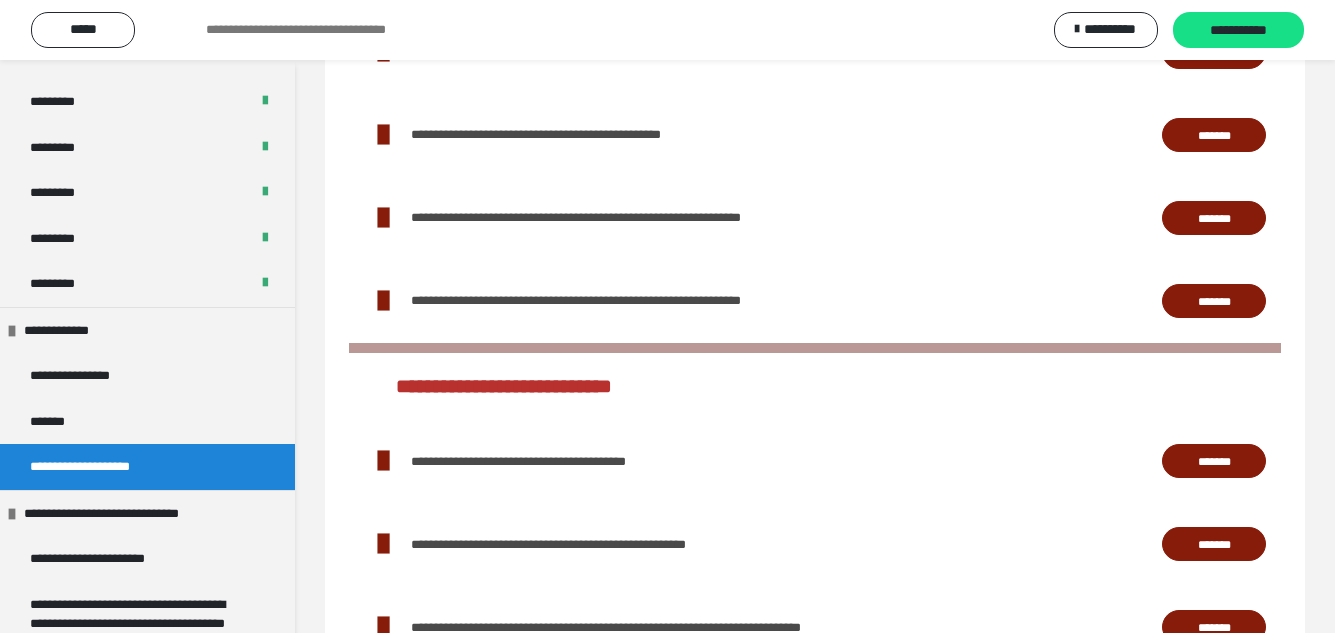click on "*******" at bounding box center [1214, 462] 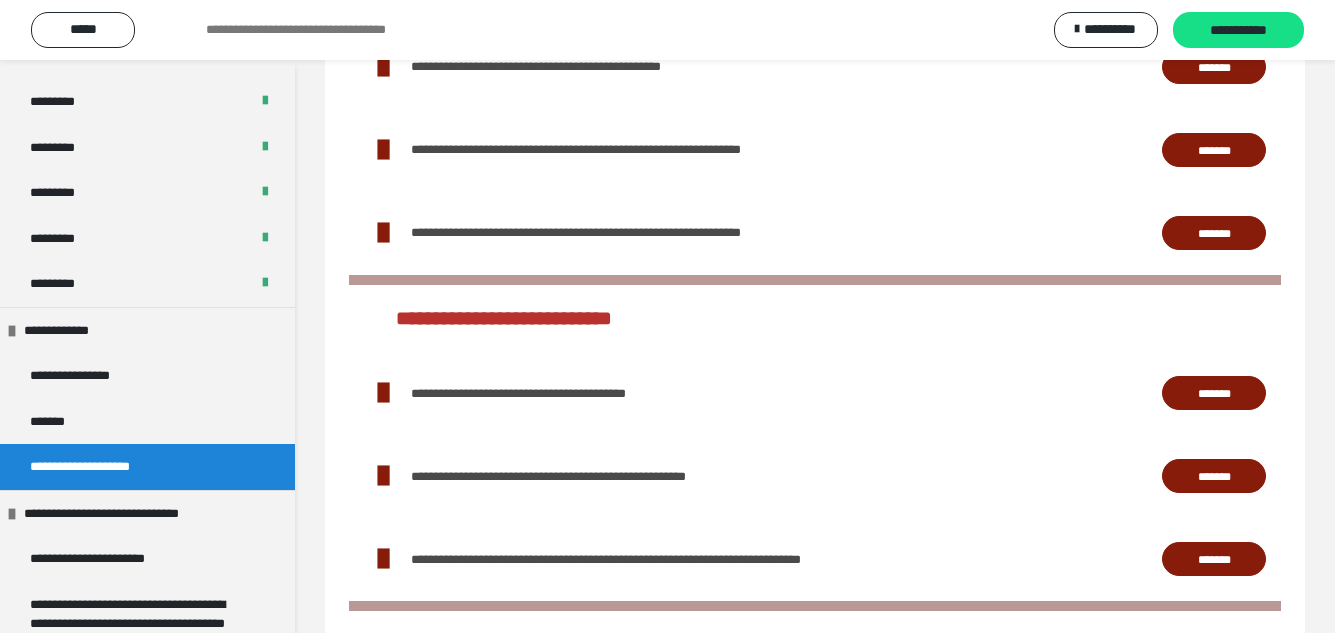 scroll, scrollTop: 2428, scrollLeft: 0, axis: vertical 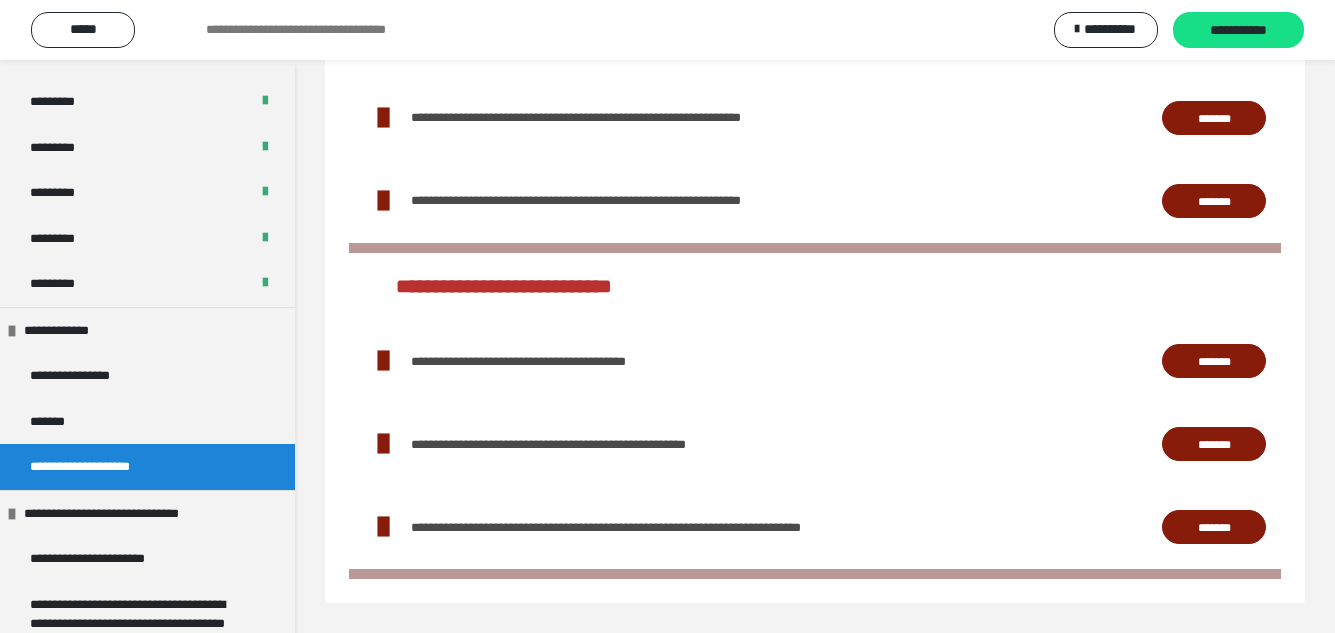click on "*******" at bounding box center [1214, 445] 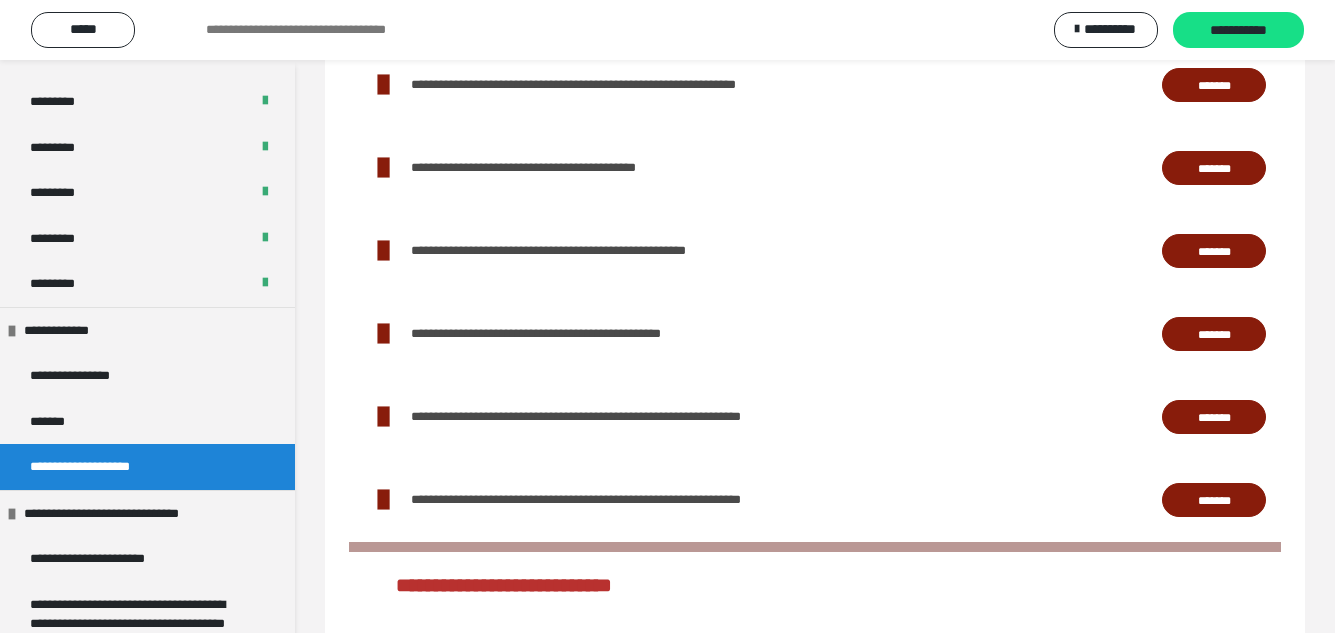 scroll, scrollTop: 2128, scrollLeft: 0, axis: vertical 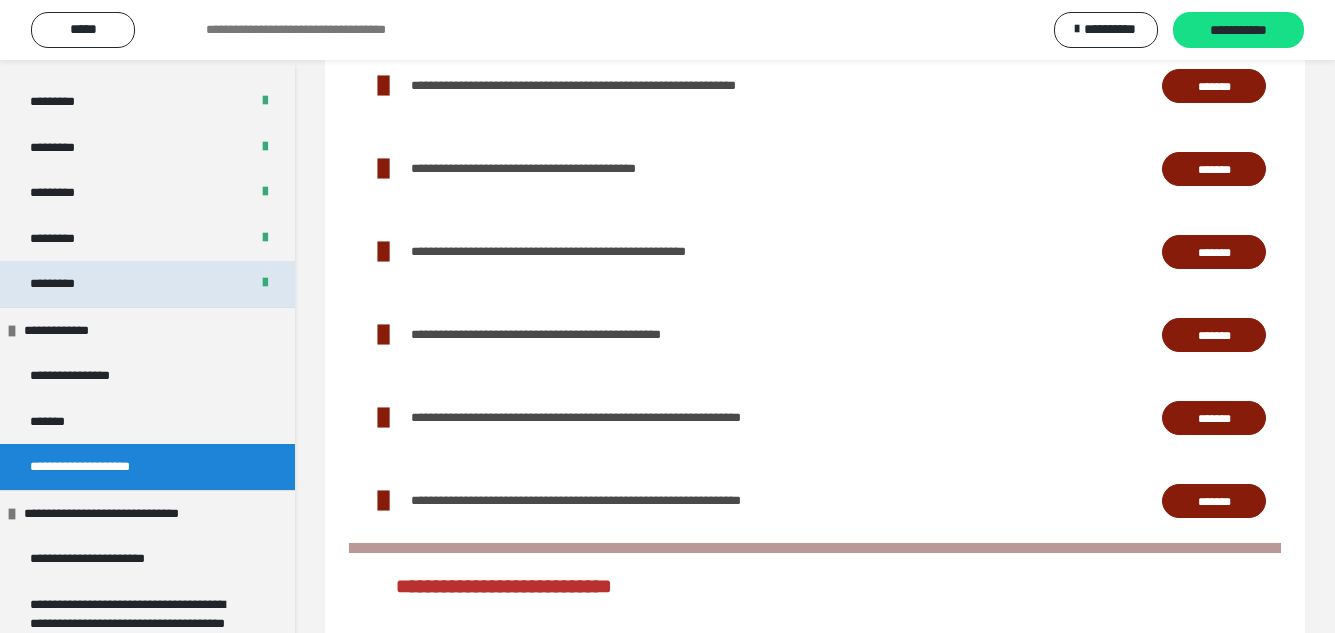 click on "*********" at bounding box center (52, 283) 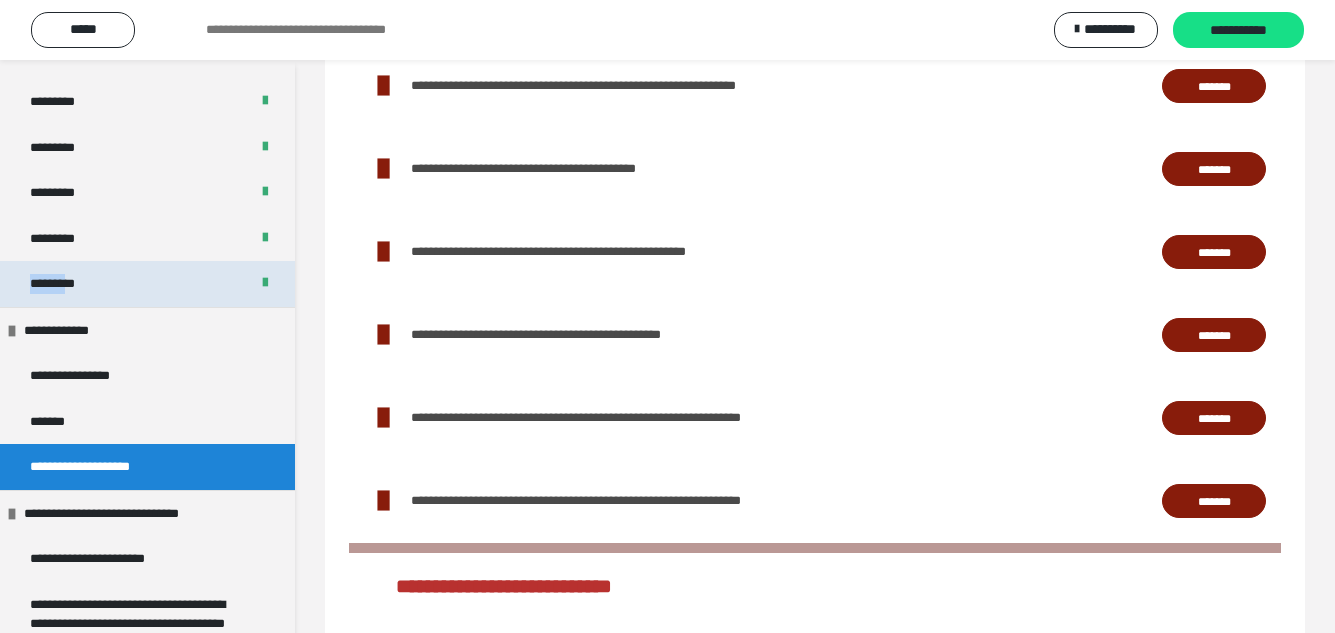 click on "*********" at bounding box center (52, 283) 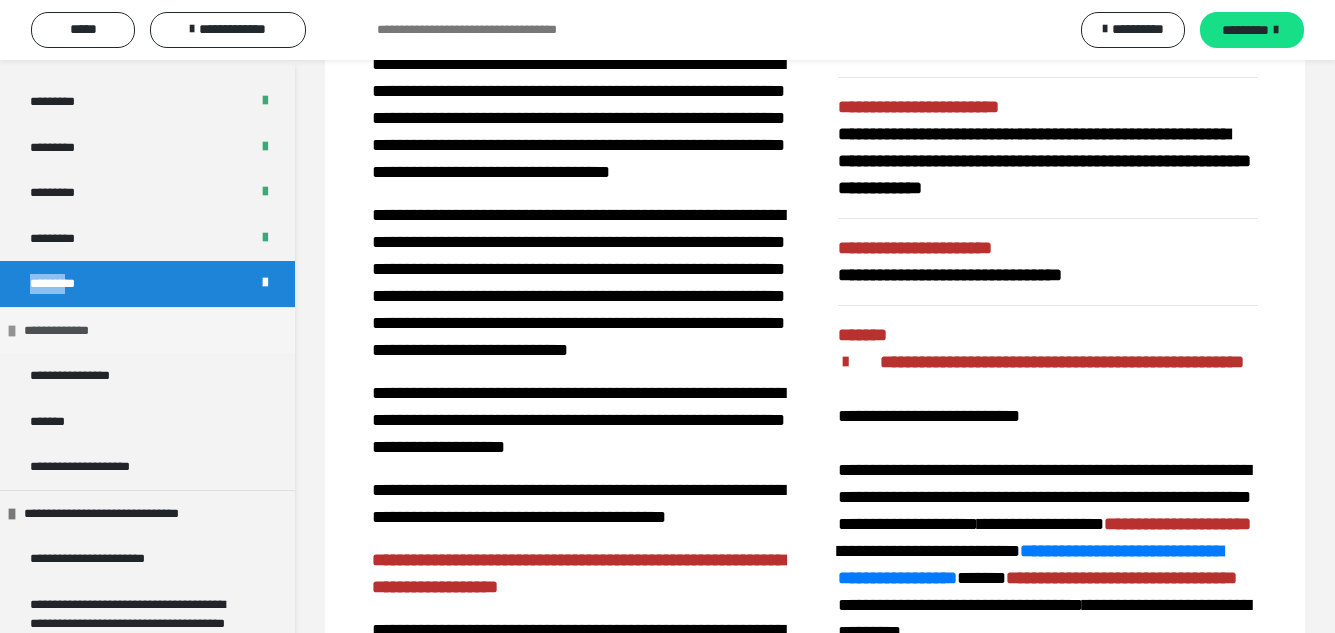 scroll, scrollTop: 297, scrollLeft: 0, axis: vertical 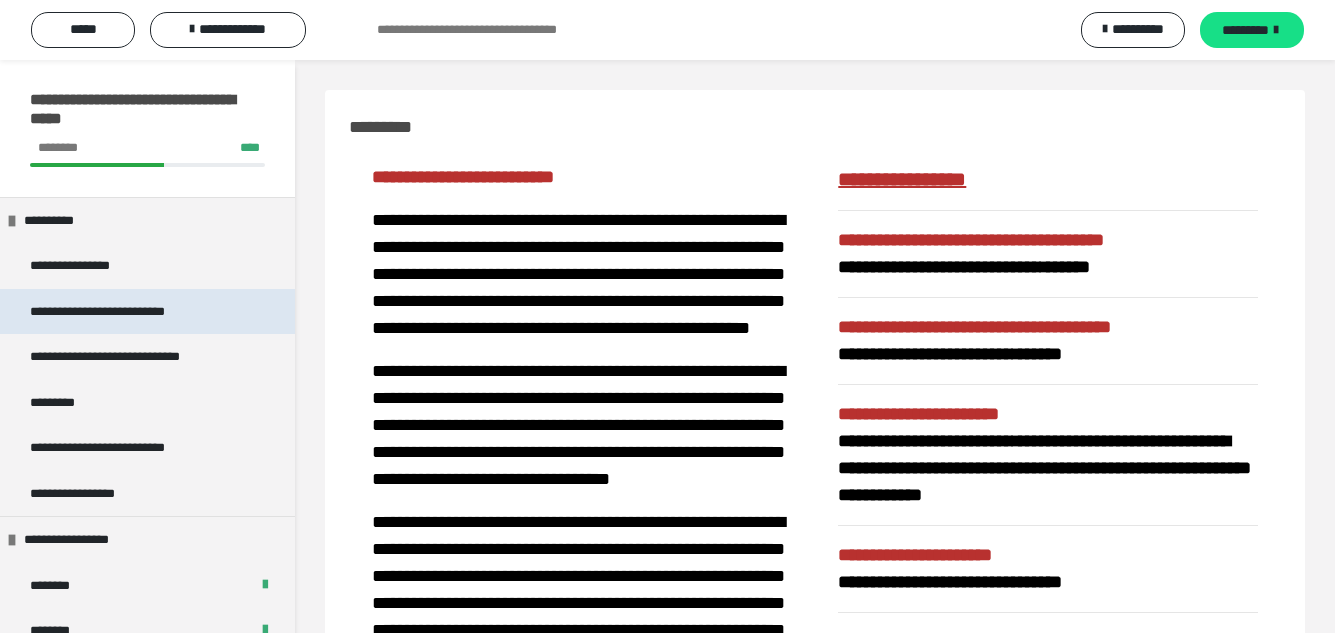 click on "**********" at bounding box center [97, 311] 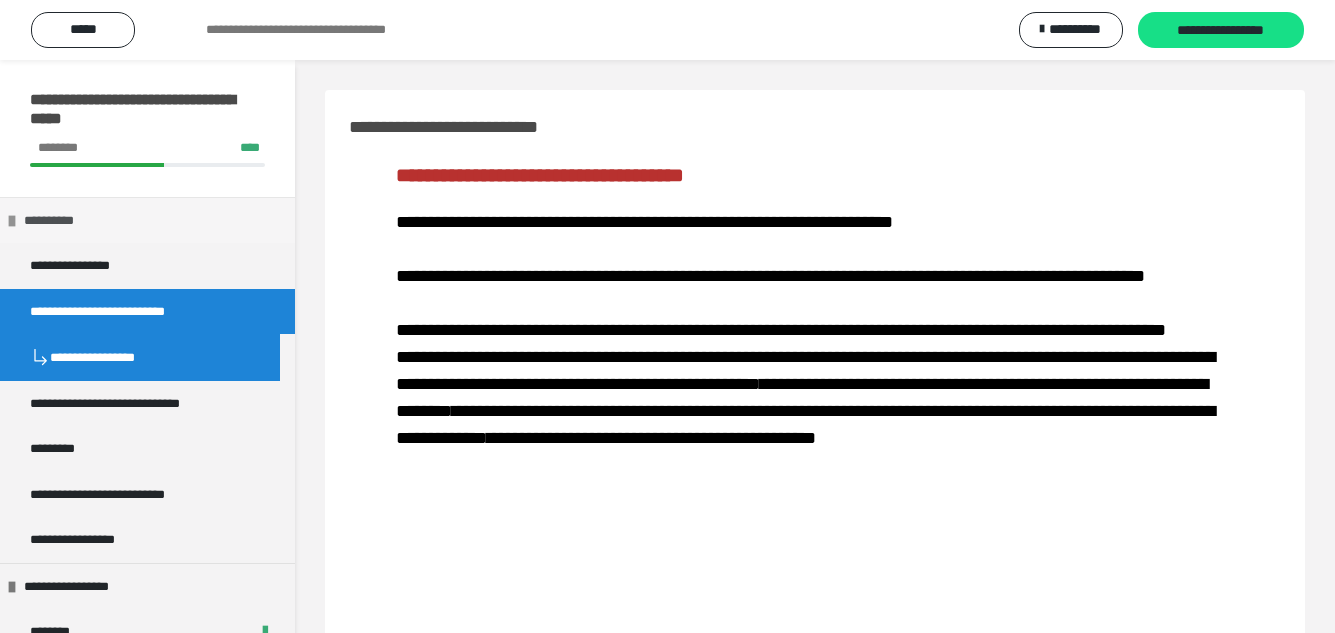 click on "**********" at bounding box center (49, 220) 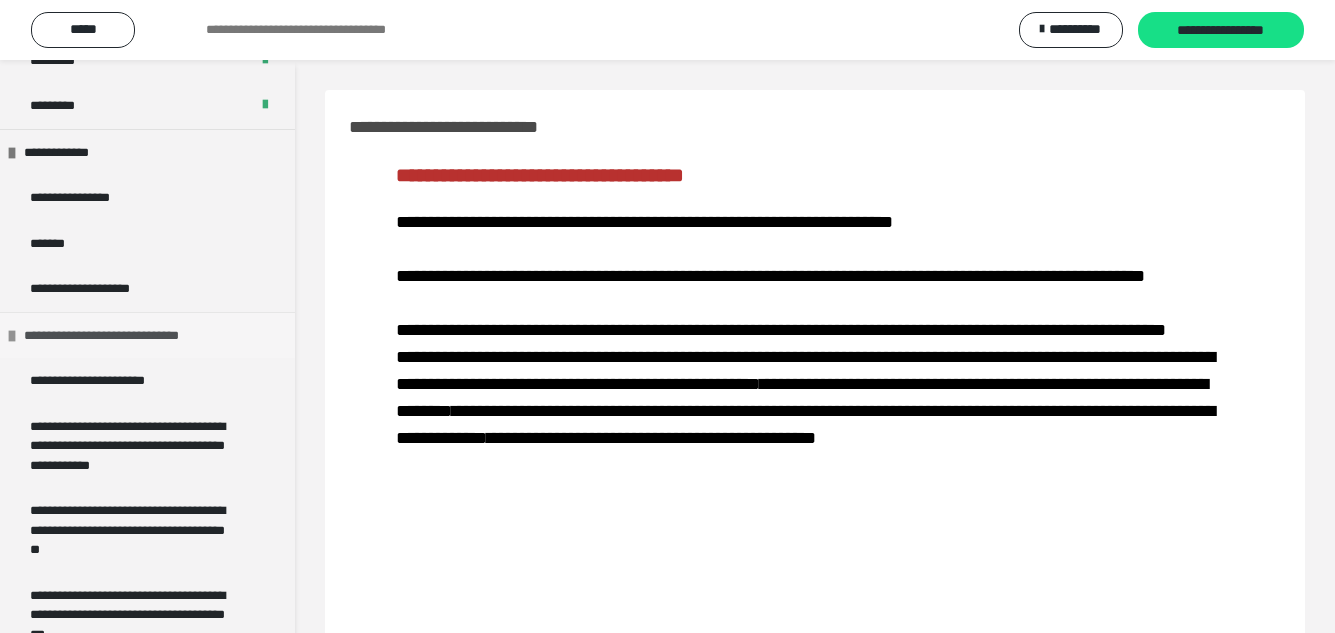 scroll, scrollTop: 1011, scrollLeft: 0, axis: vertical 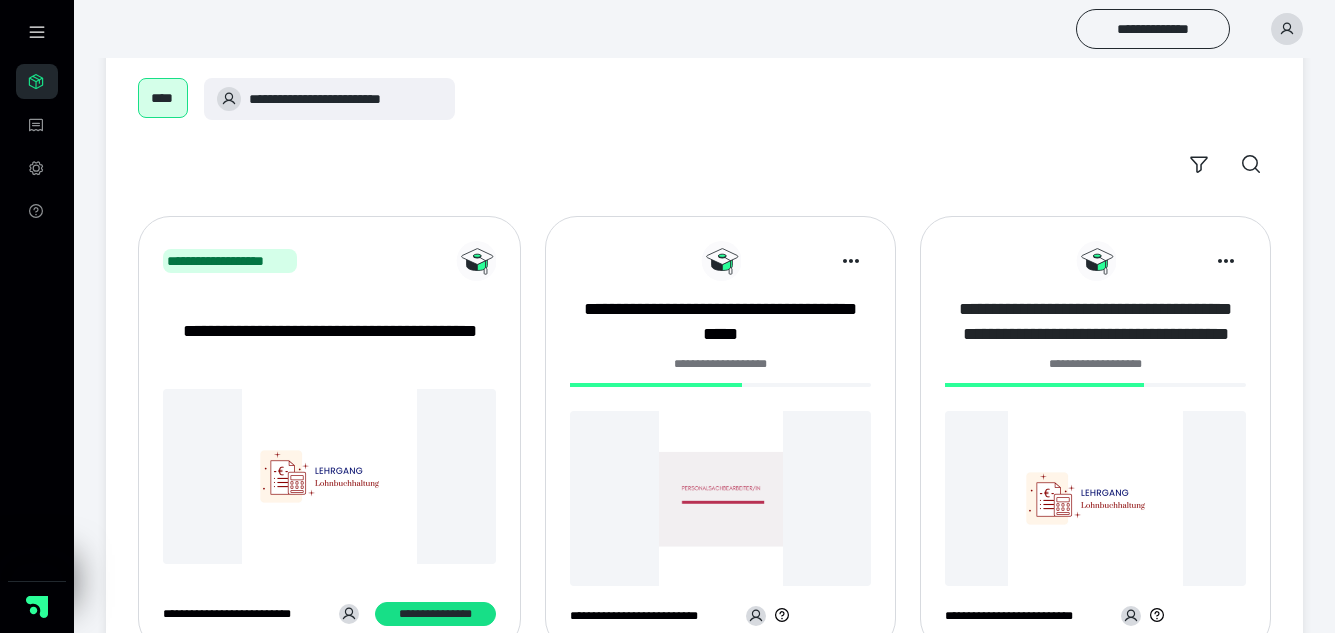 click on "**********" at bounding box center (1095, 322) 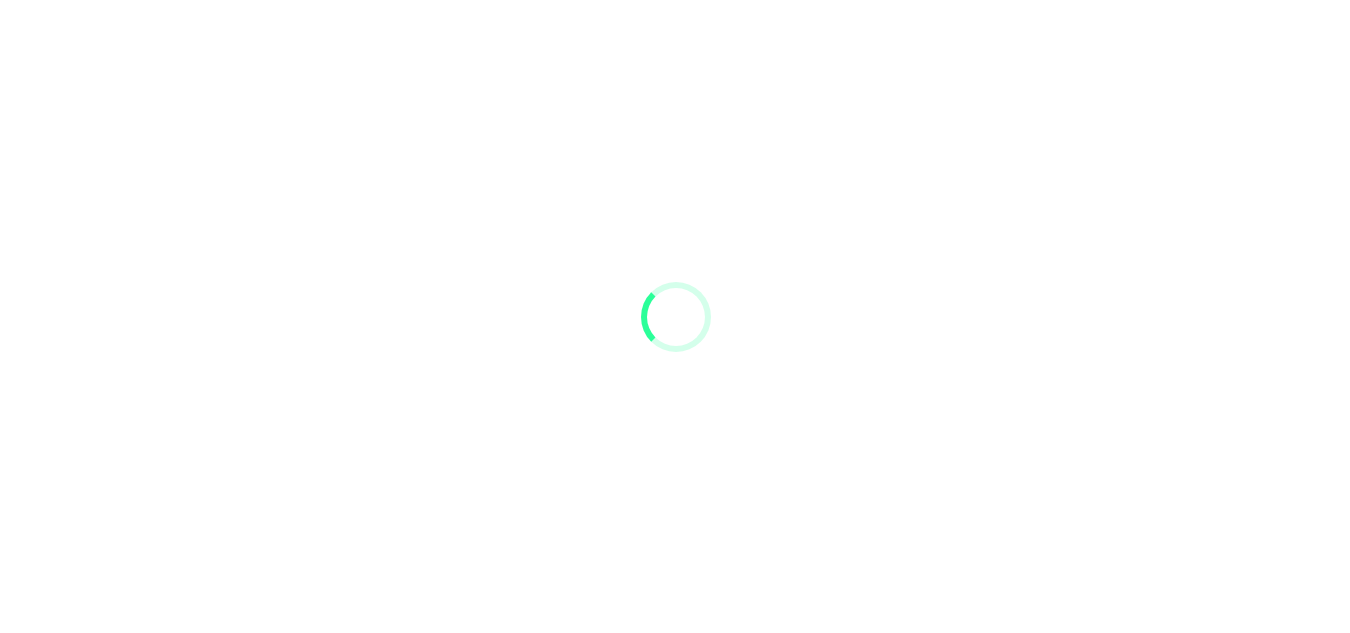 scroll, scrollTop: 0, scrollLeft: 0, axis: both 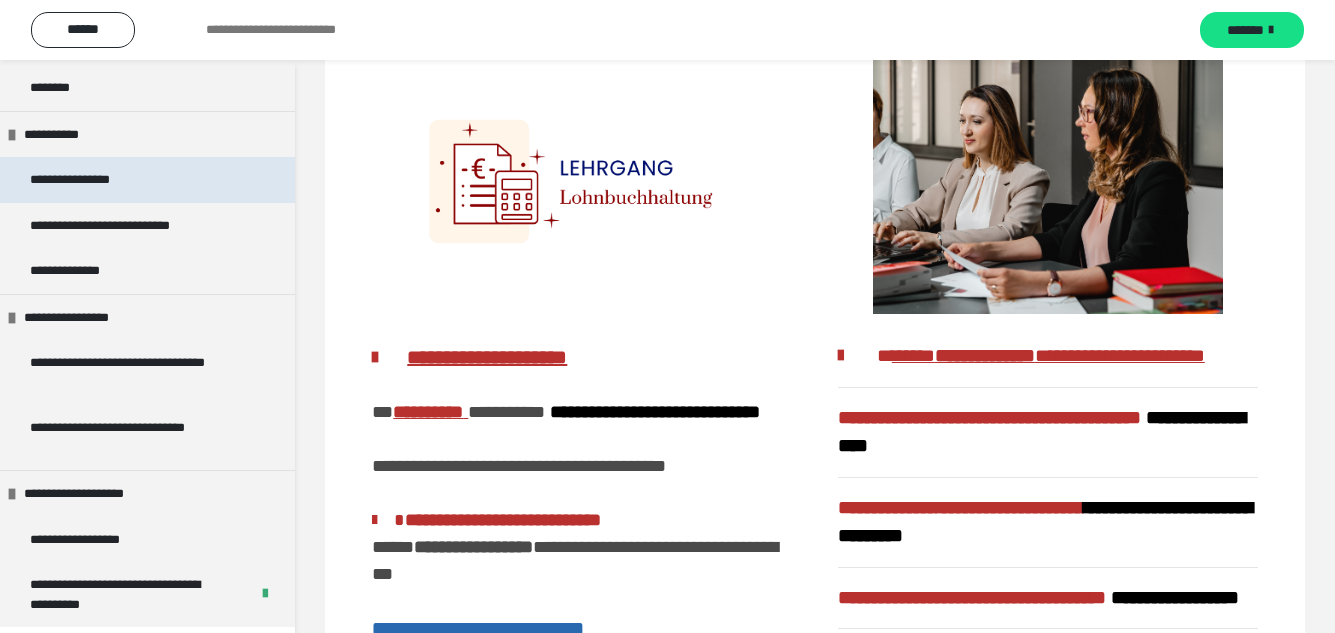 click on "**********" at bounding box center [95, 180] 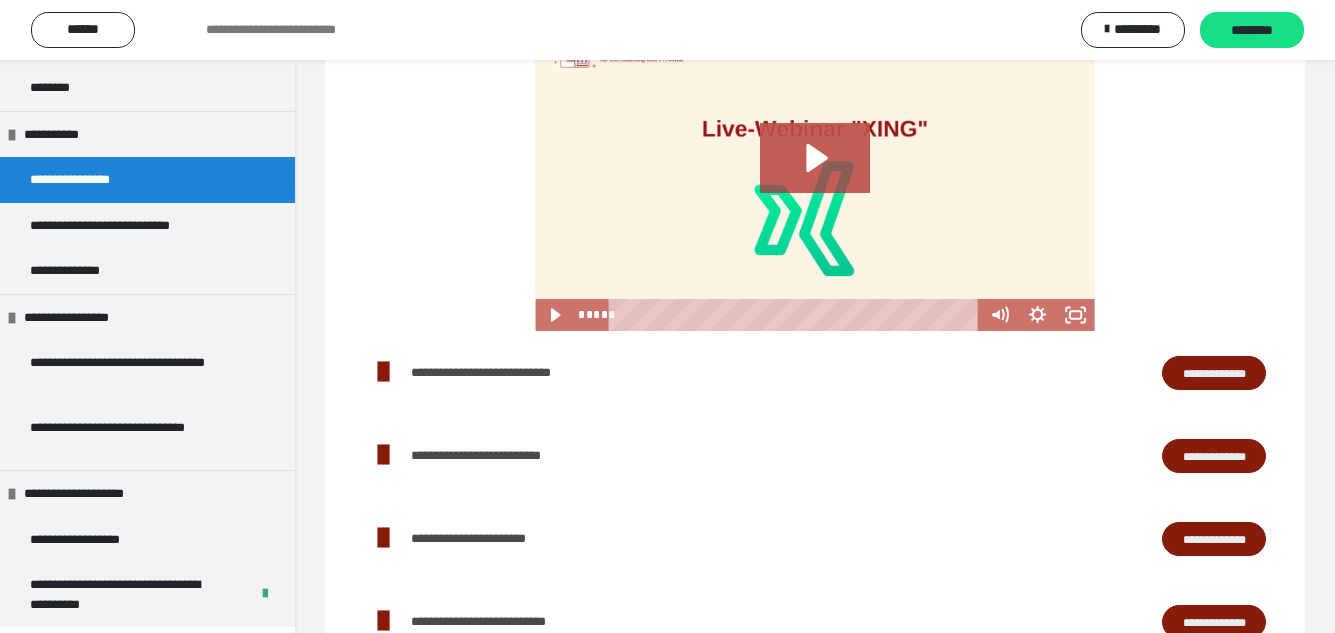 scroll, scrollTop: 700, scrollLeft: 0, axis: vertical 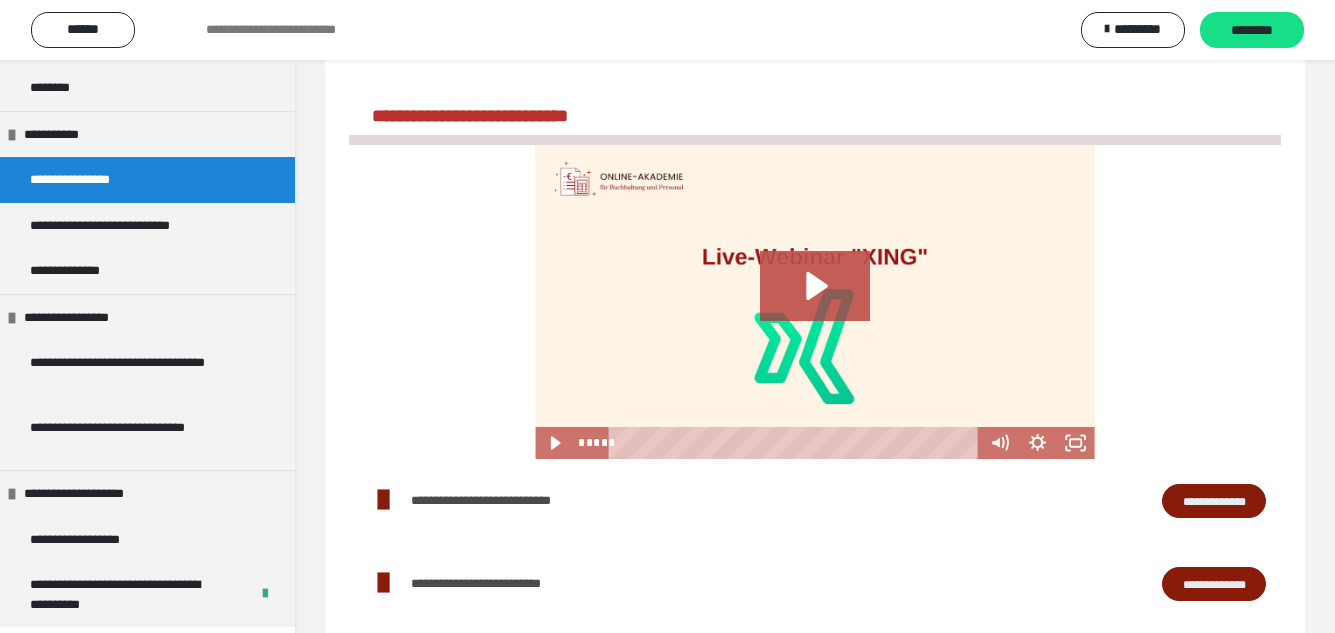 click on "**********" at bounding box center (1214, 501) 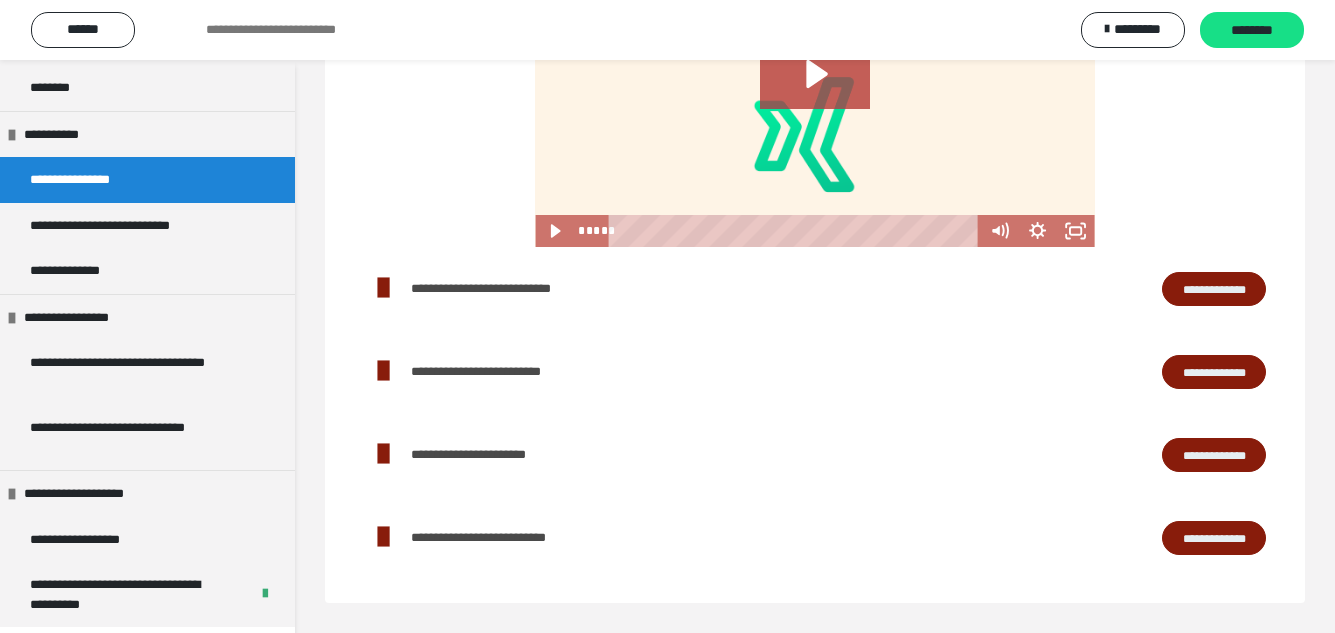scroll, scrollTop: 939, scrollLeft: 0, axis: vertical 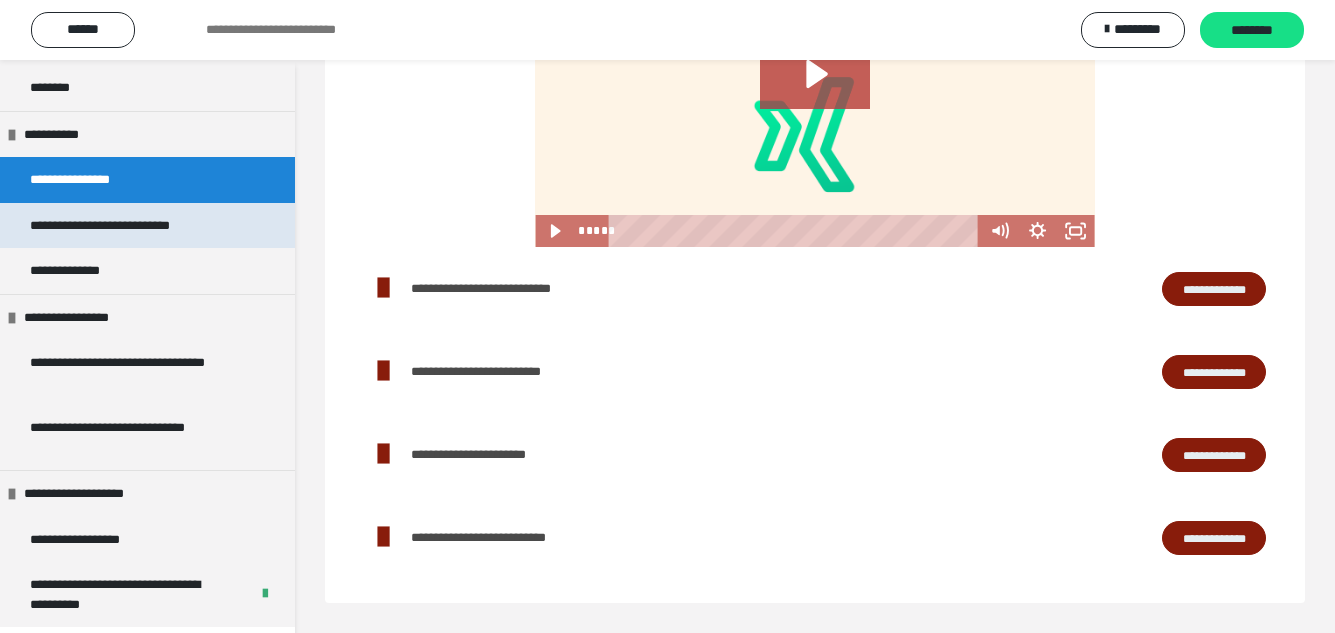 click on "**********" at bounding box center (128, 226) 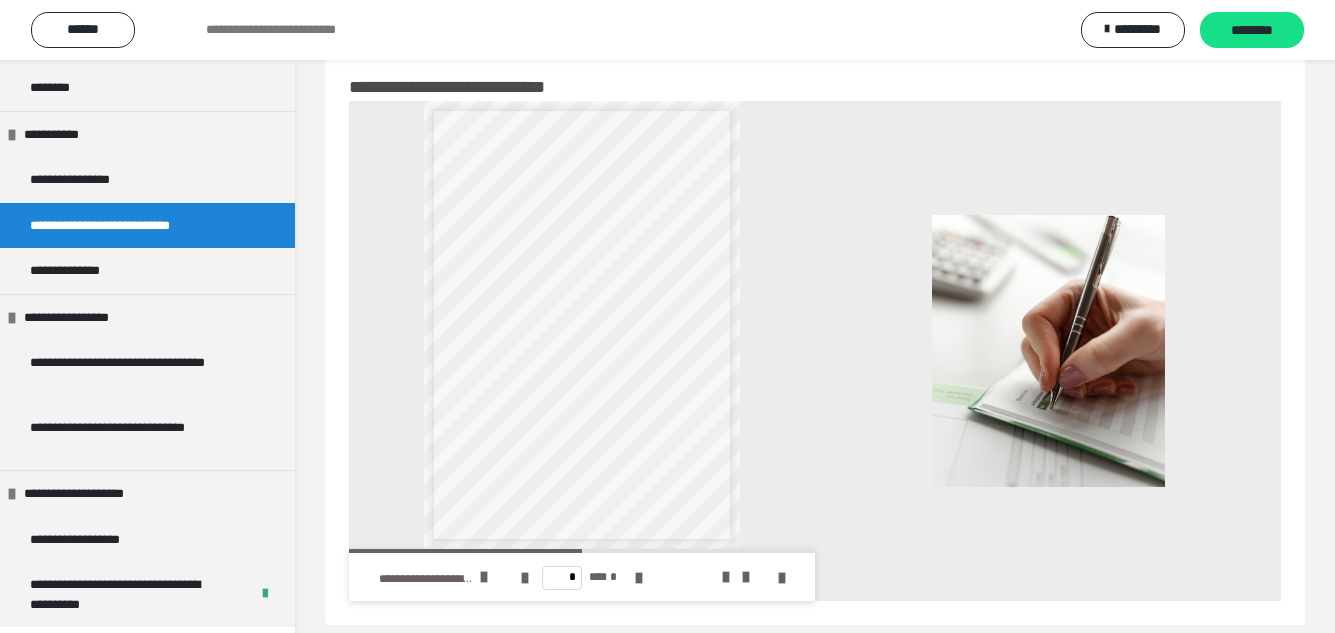 scroll, scrollTop: 62, scrollLeft: 0, axis: vertical 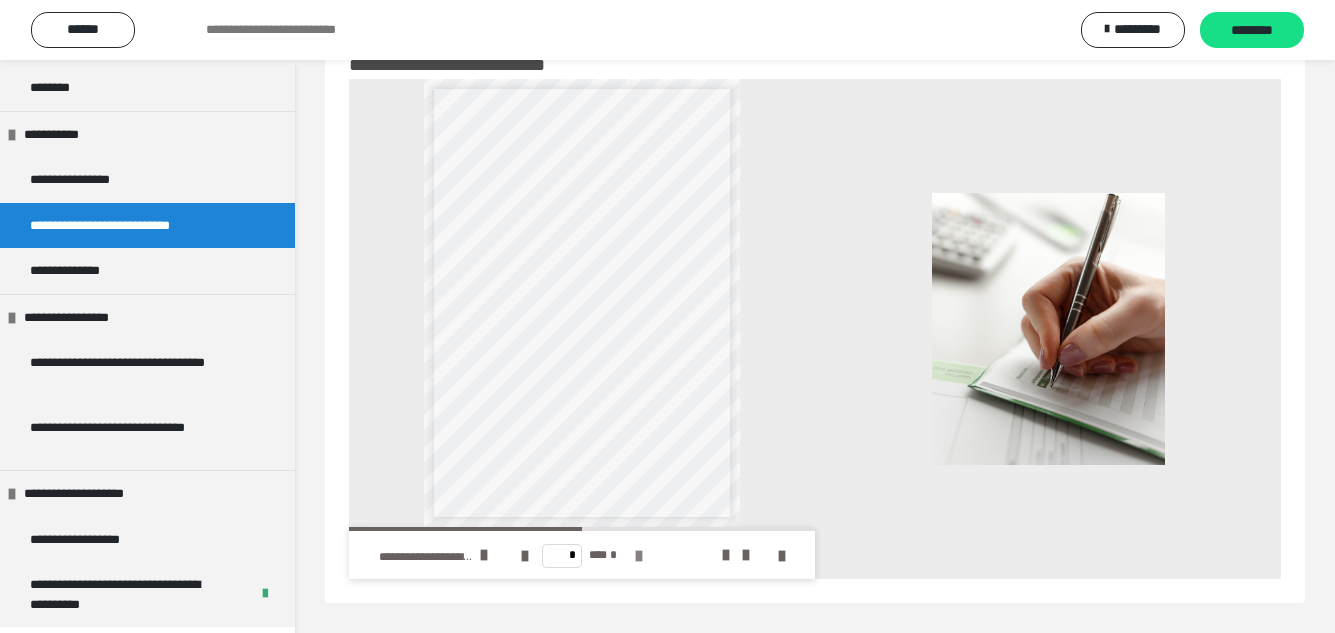 click at bounding box center [639, 556] 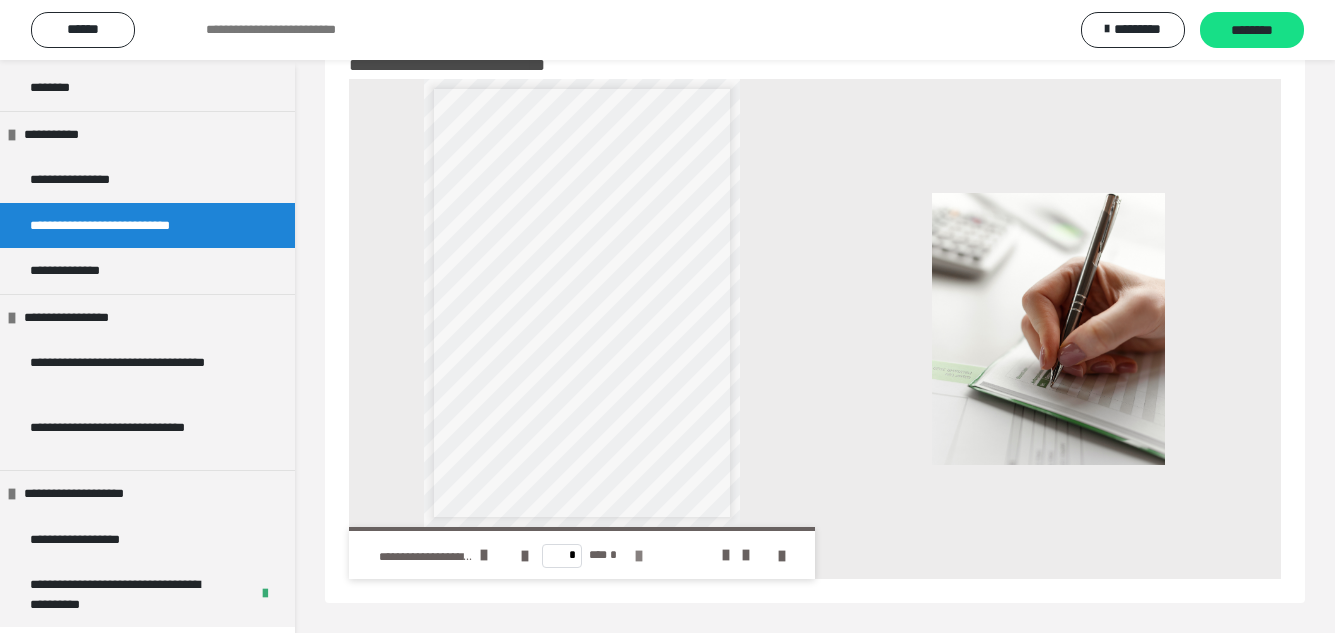 click on "* *** *" at bounding box center [581, 555] 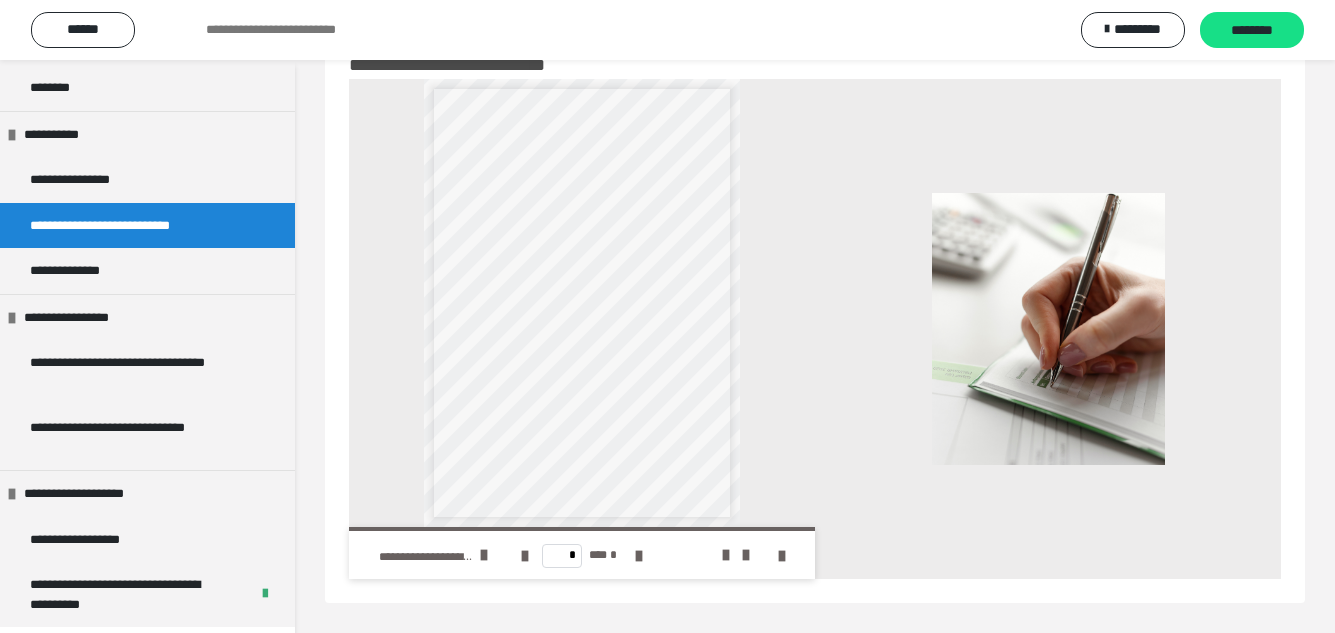 click on "* *** *" at bounding box center (581, 555) 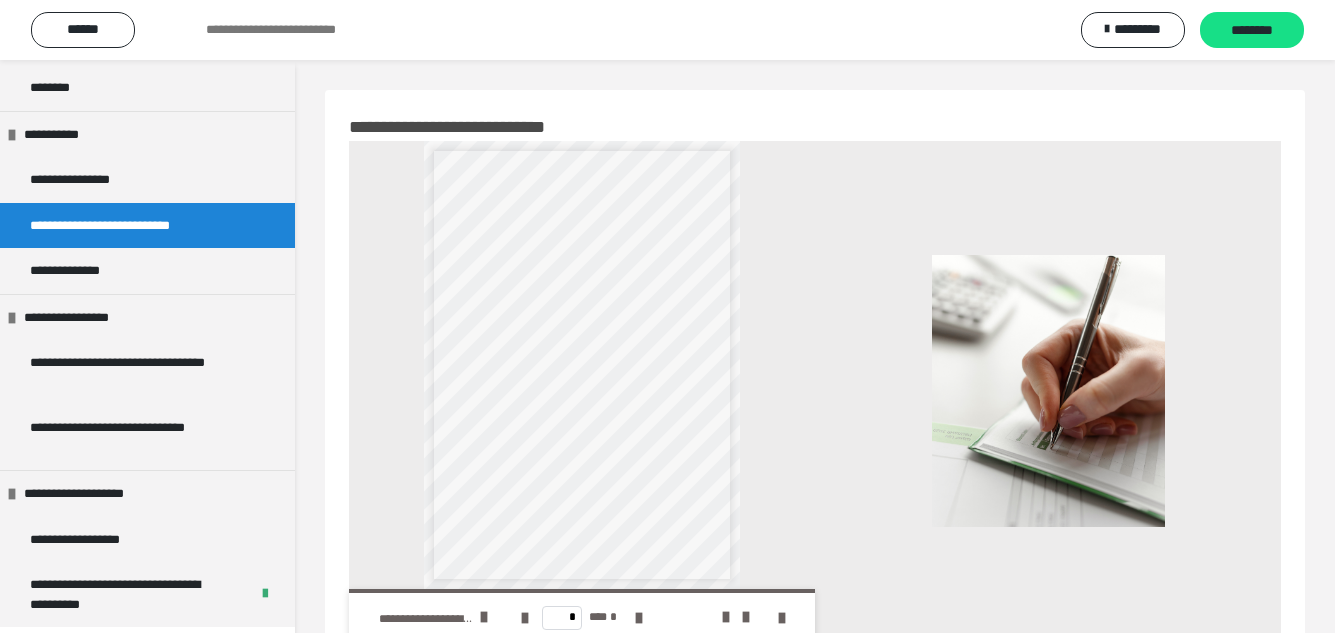 scroll, scrollTop: 62, scrollLeft: 0, axis: vertical 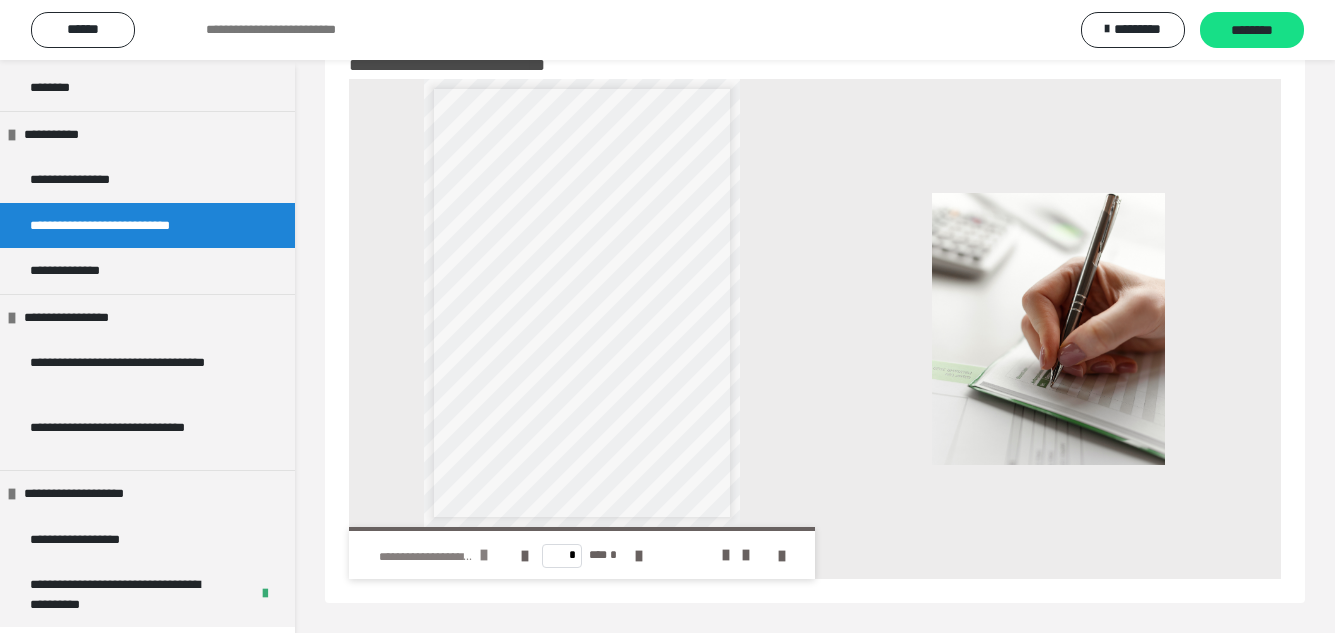 click at bounding box center (484, 555) 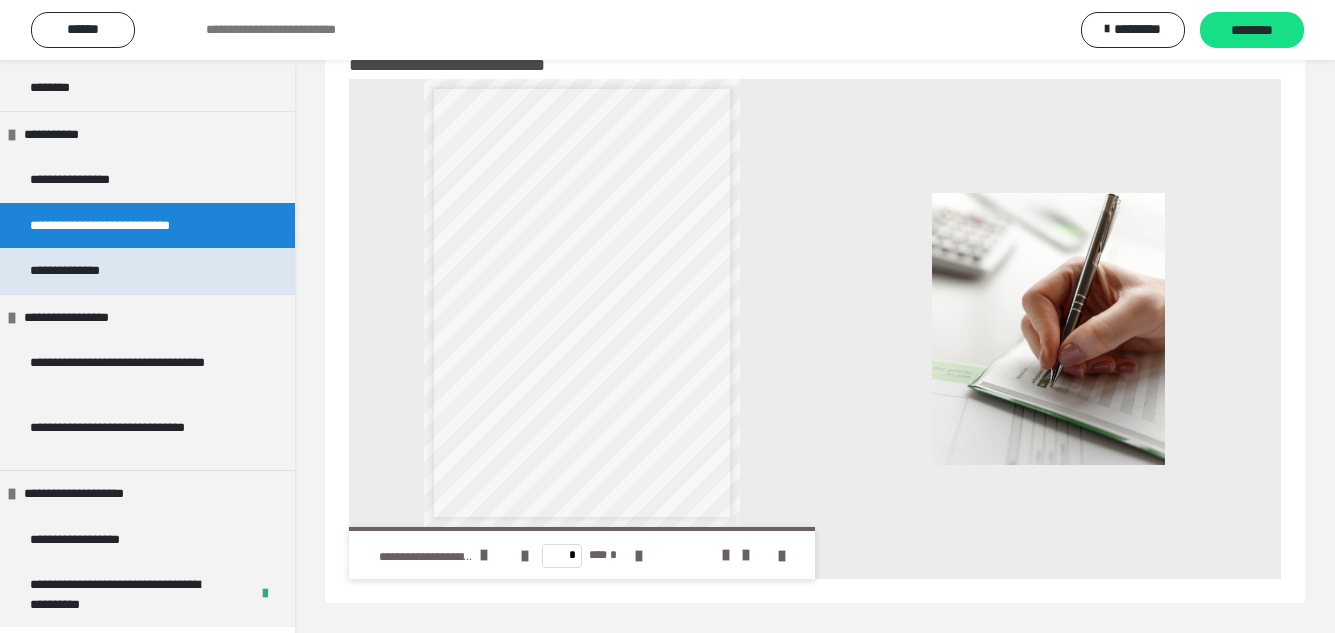 click on "**********" at bounding box center [89, 271] 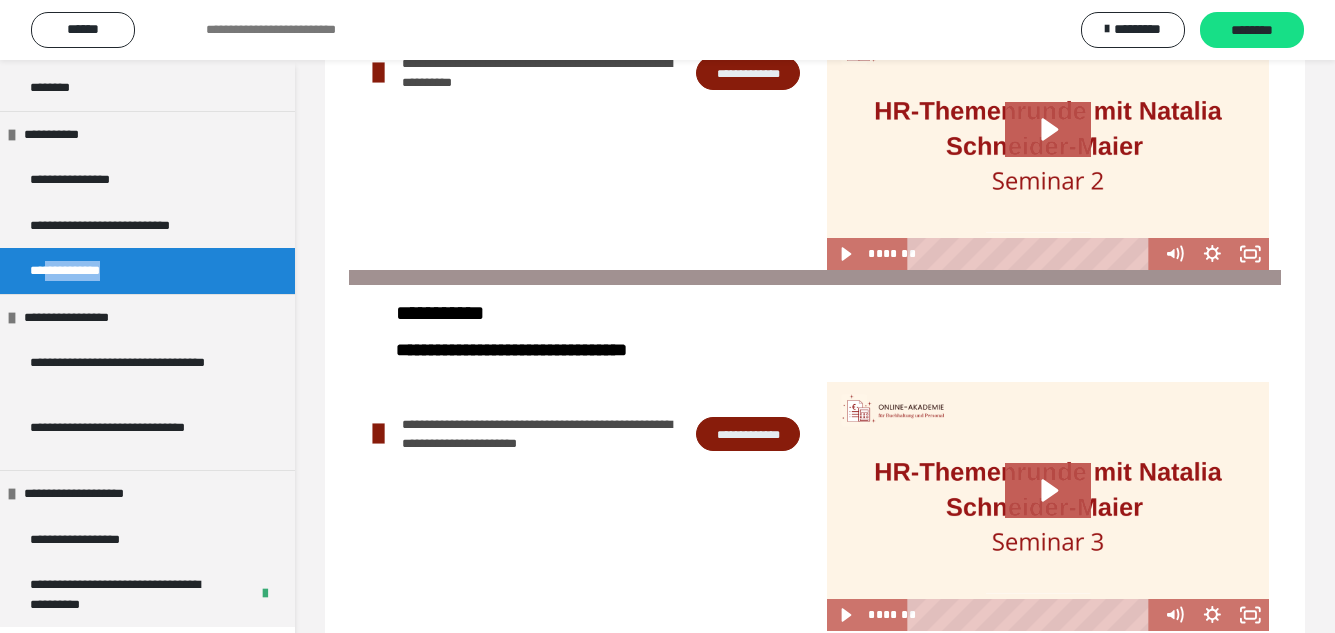 scroll, scrollTop: 624, scrollLeft: 0, axis: vertical 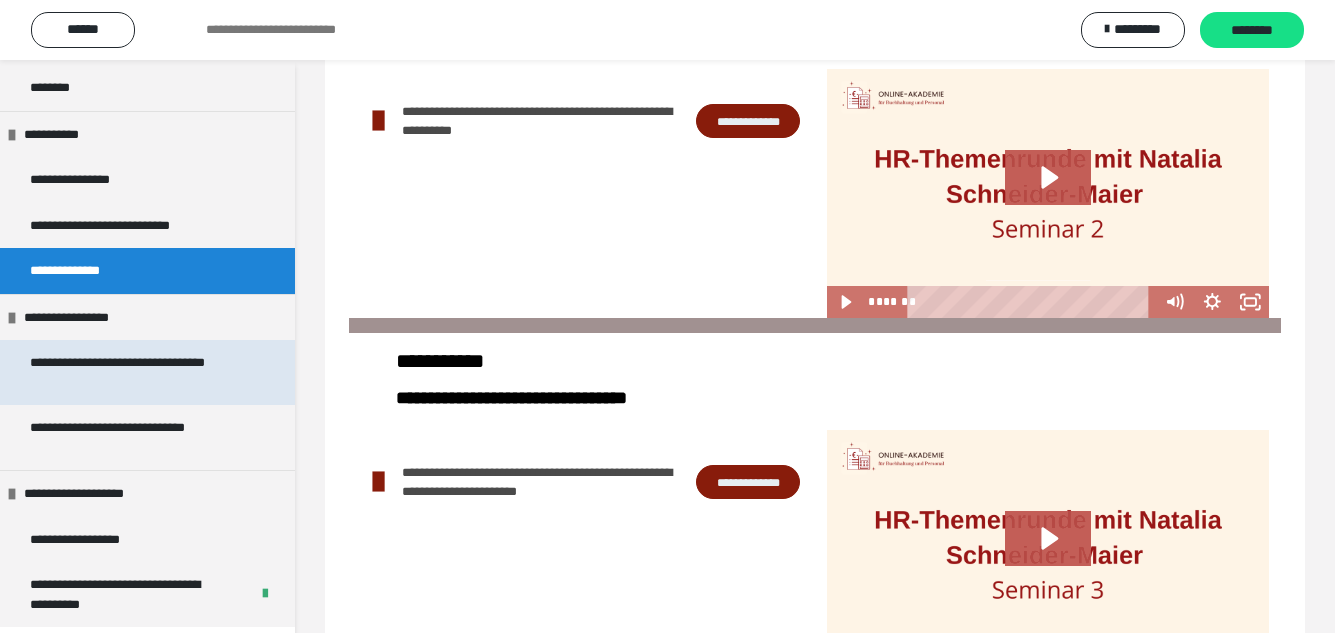 click on "**********" at bounding box center (132, 372) 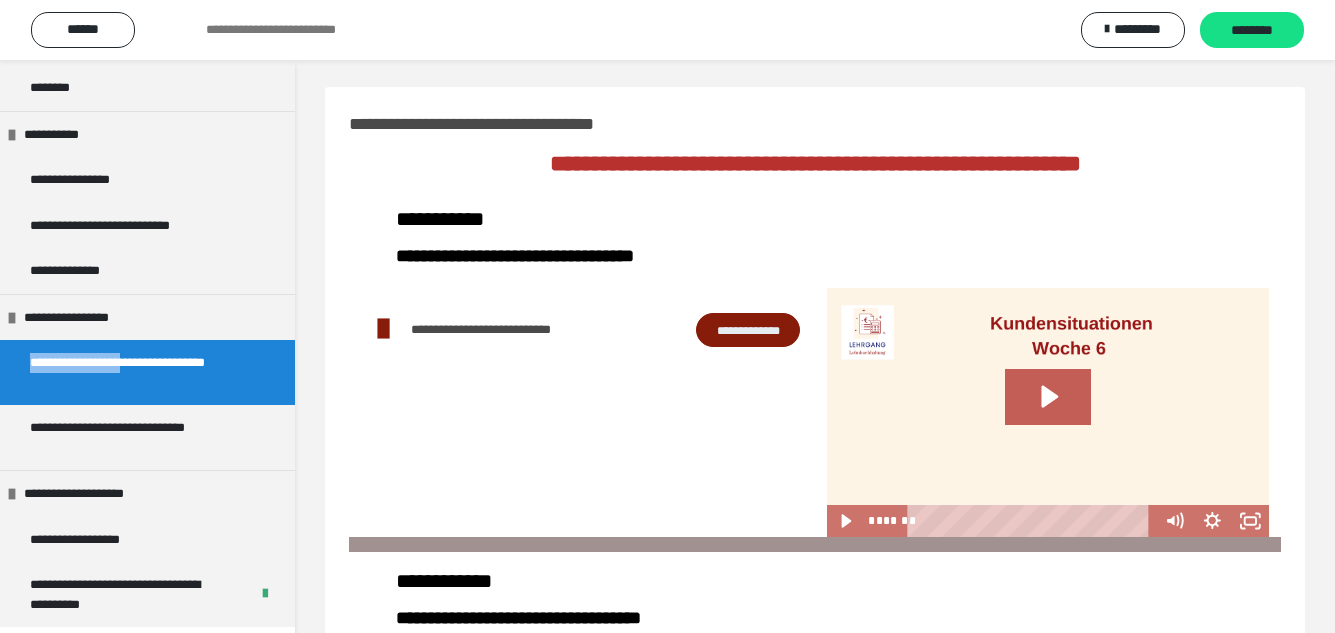 scroll, scrollTop: 0, scrollLeft: 0, axis: both 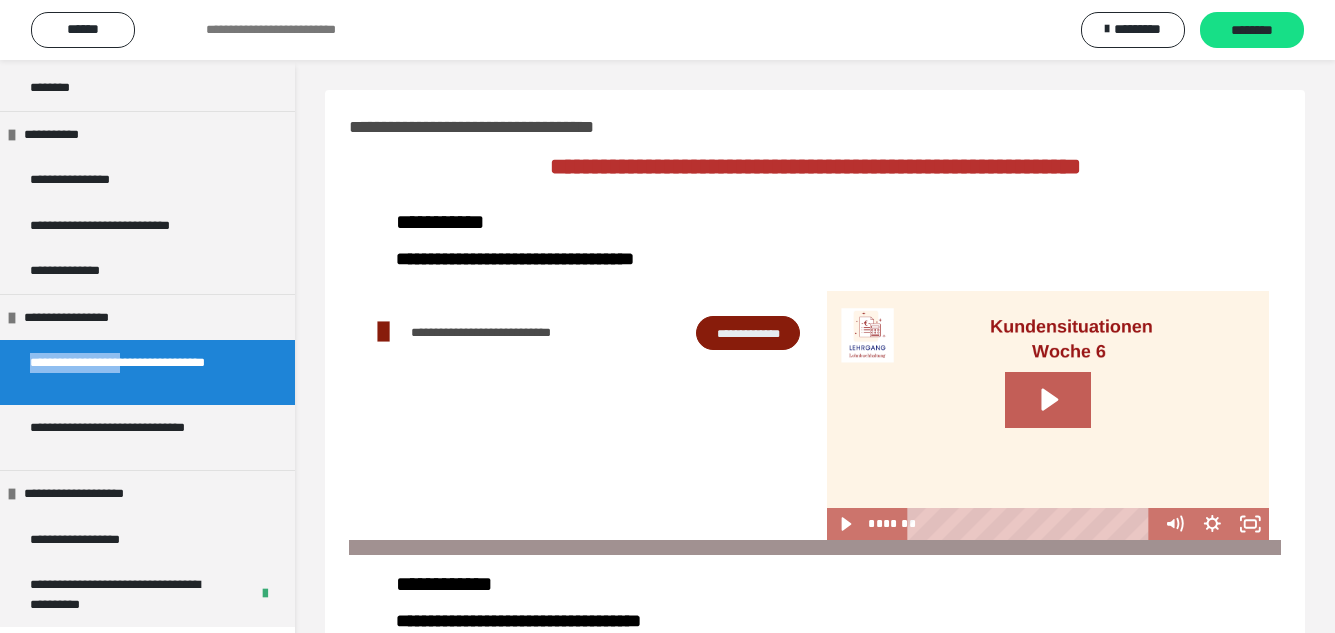 click on "**********" at bounding box center [748, 333] 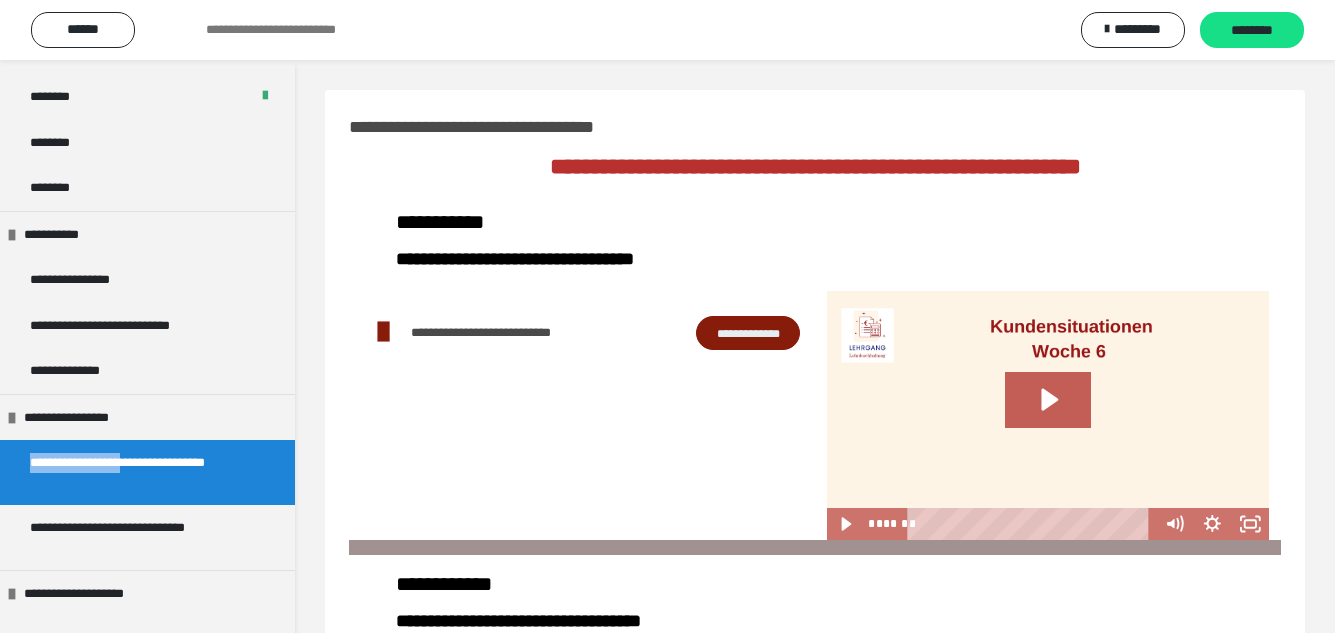 scroll, scrollTop: 1101, scrollLeft: 0, axis: vertical 